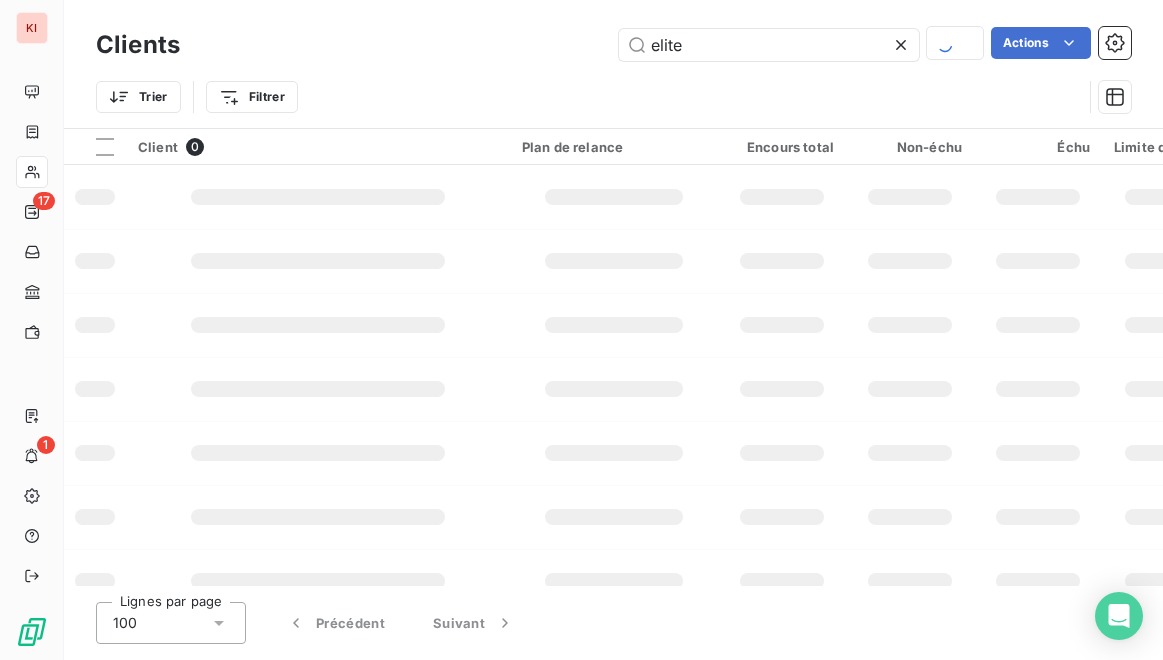 scroll, scrollTop: 0, scrollLeft: 0, axis: both 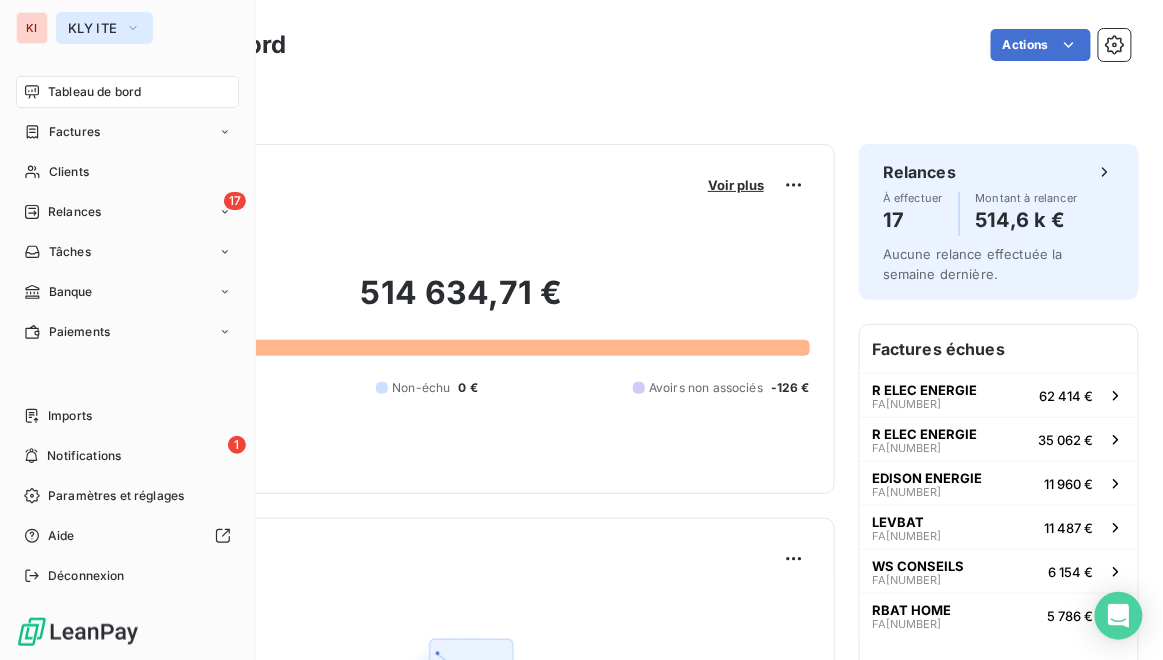 click on "KLY ITE" at bounding box center (92, 28) 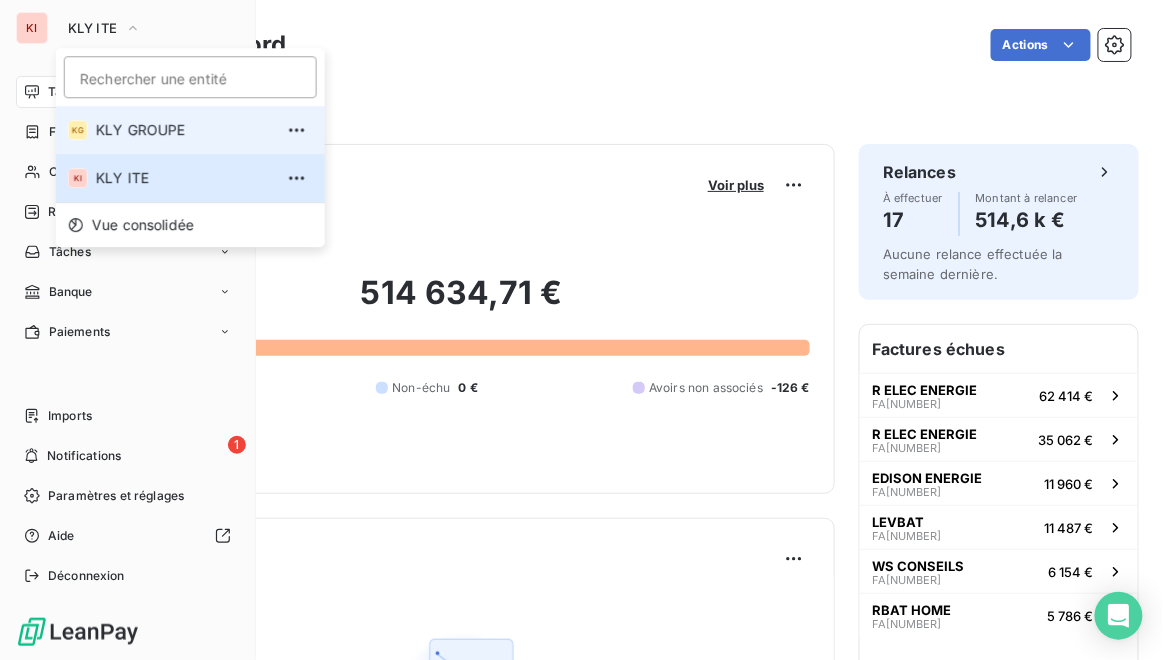 click on "KLY GROUPE" at bounding box center [184, 130] 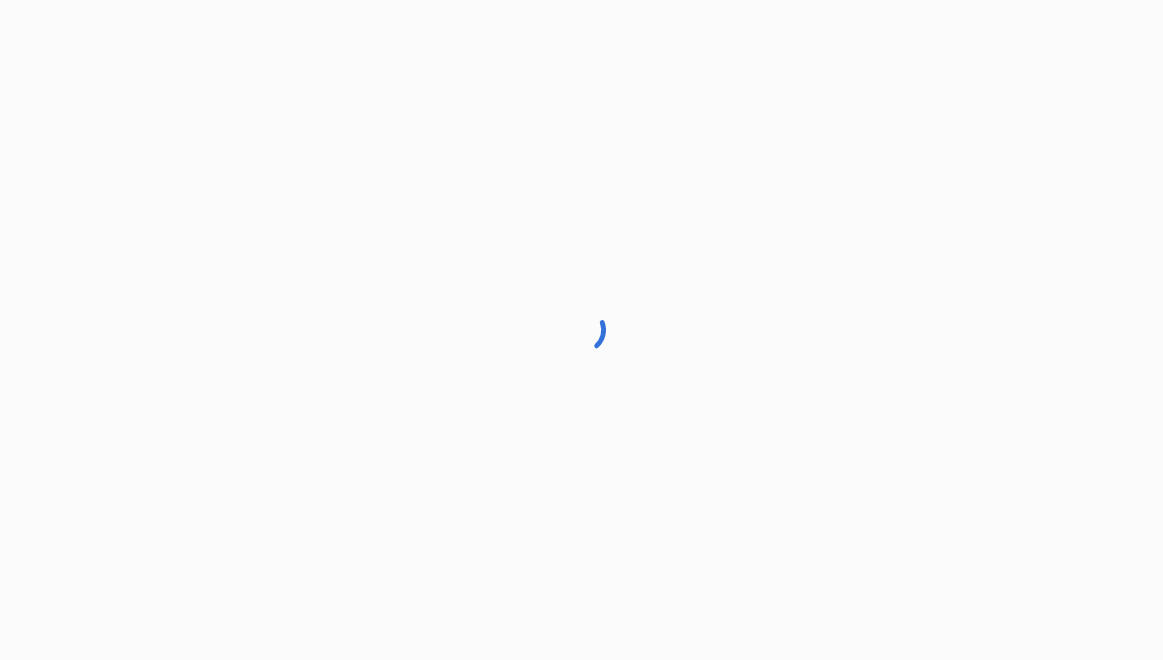 scroll, scrollTop: 0, scrollLeft: 0, axis: both 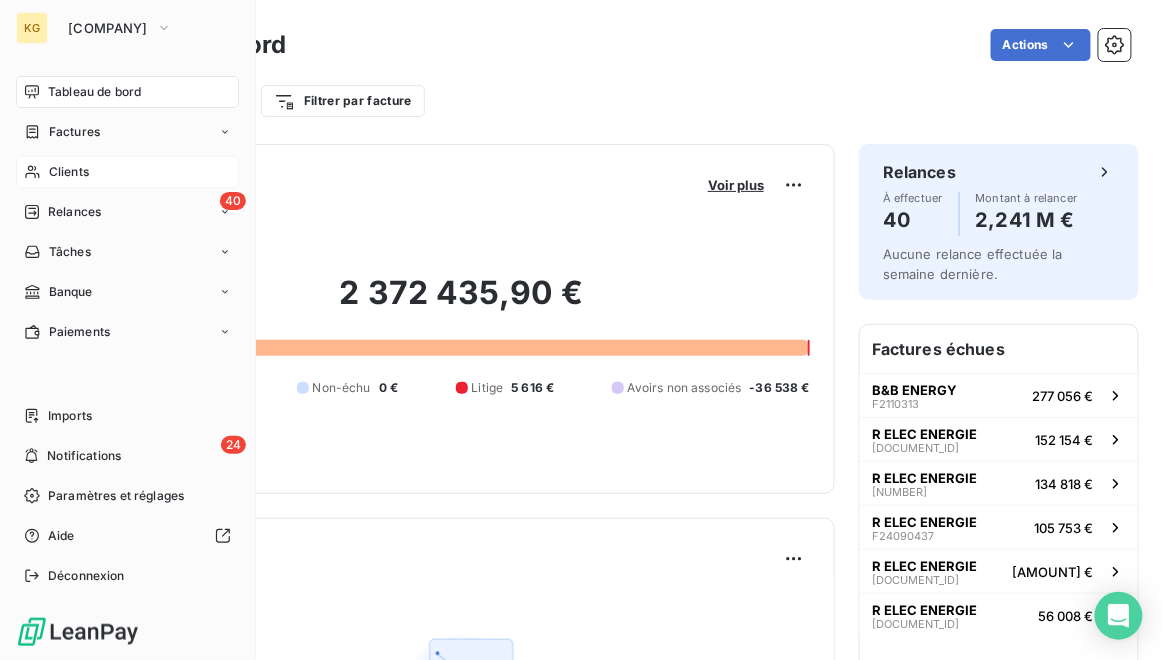 click on "Clients" at bounding box center [127, 172] 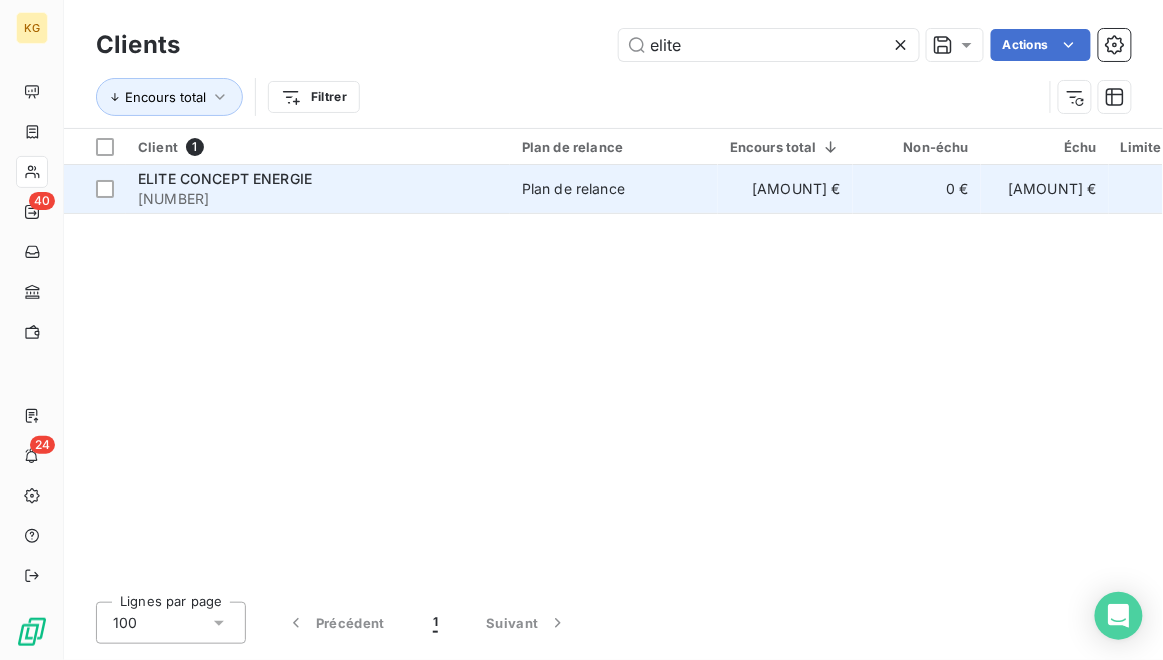 type on "elite" 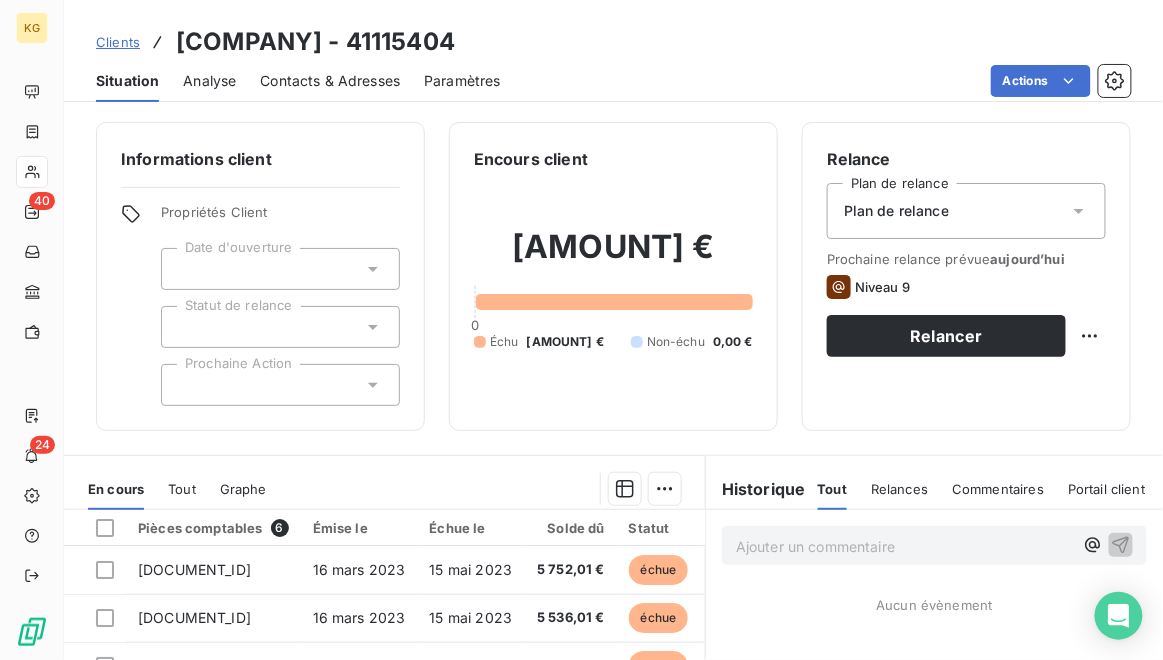 click on "Encours client   [AMOUNT] € 0 Échu [AMOUNT] € Non-échu 0,00 €" at bounding box center [613, 276] 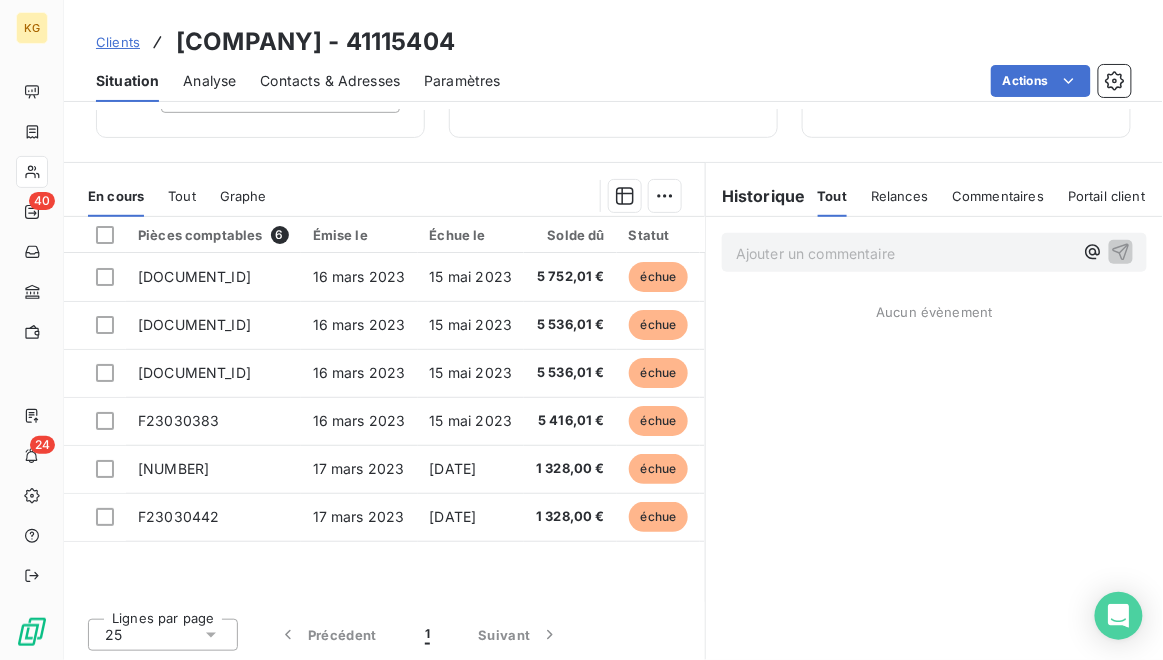 scroll, scrollTop: 0, scrollLeft: 0, axis: both 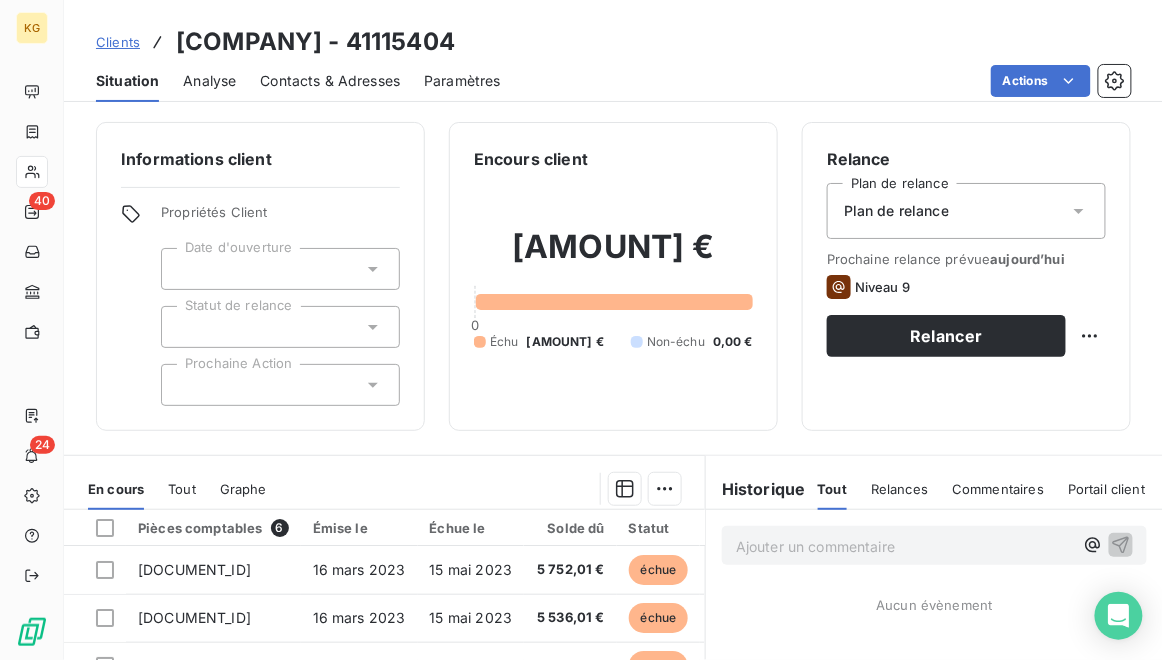click at bounding box center (280, 269) 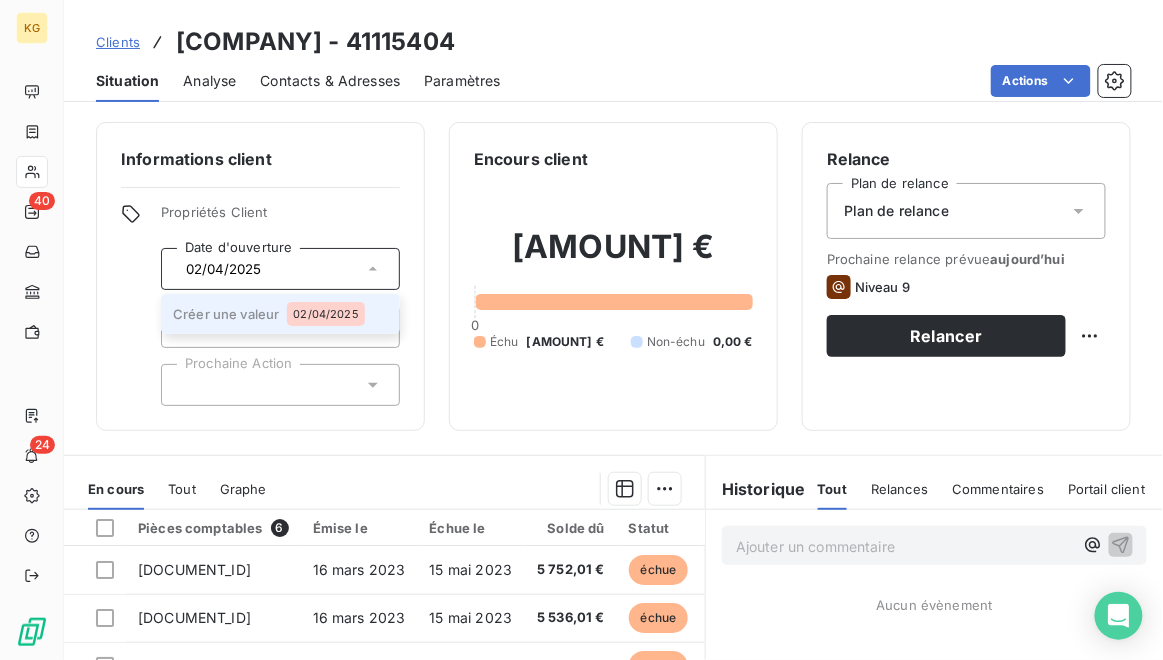 click on "02/04/2025" at bounding box center [326, 314] 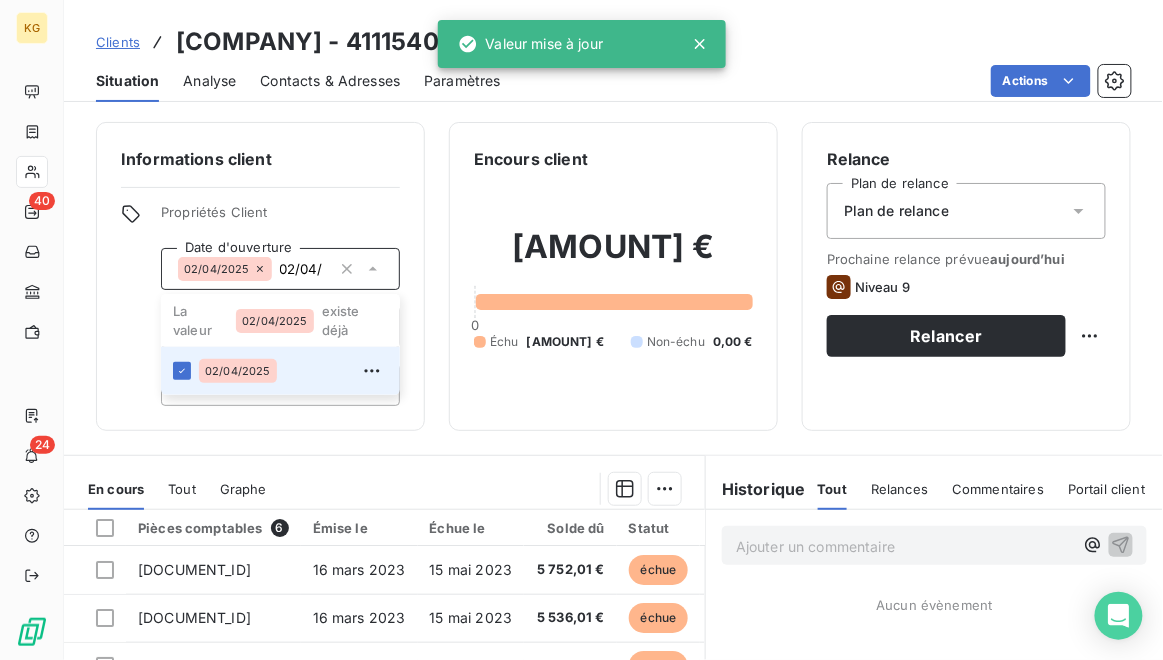 click on "24 896,04 € 0 Échu 24 896,04 € Non-échu 0,00 €" at bounding box center [613, 288] 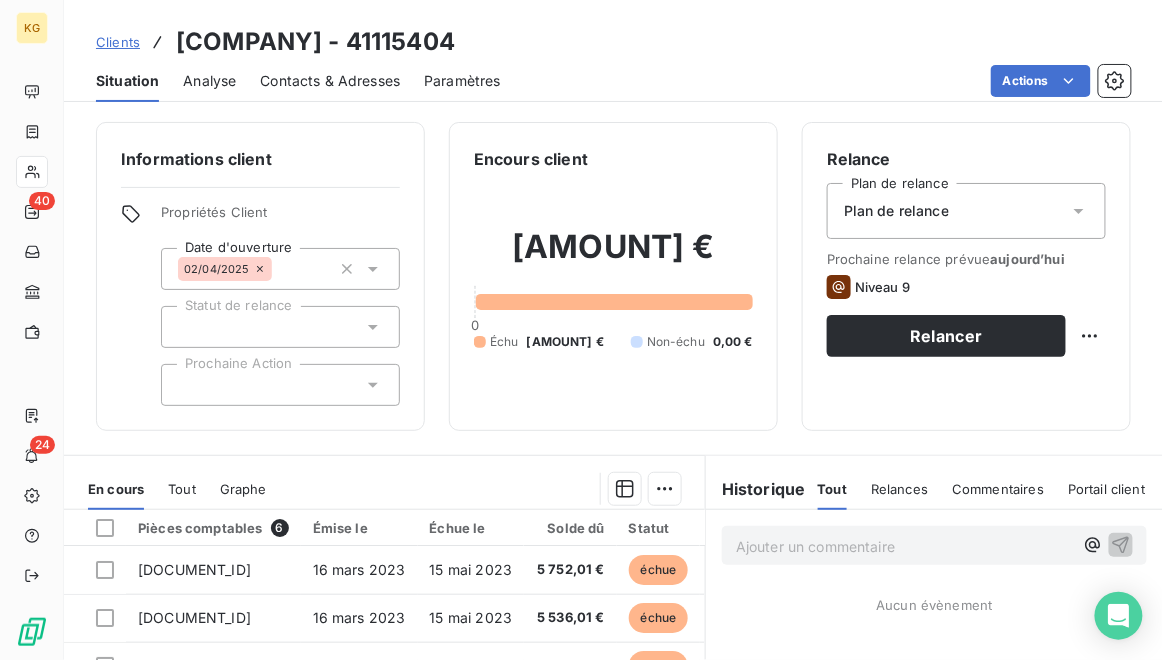 click on "Ajouter un commentaire ﻿" at bounding box center [904, 546] 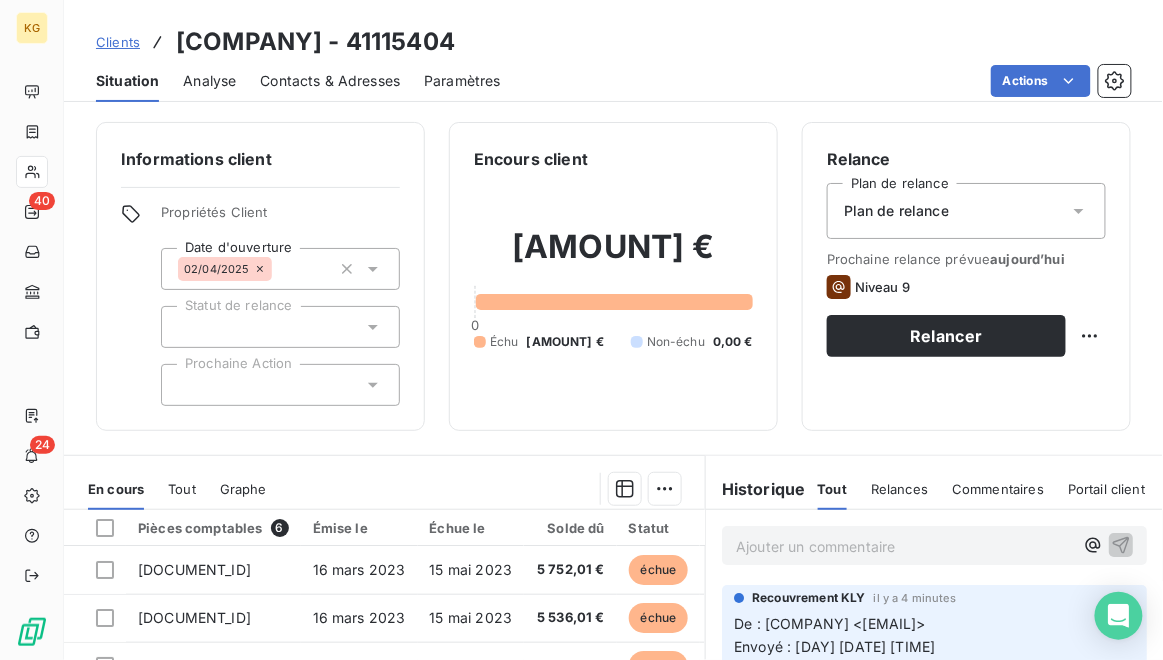 drag, startPoint x: 323, startPoint y: 73, endPoint x: 345, endPoint y: 105, distance: 38.832977 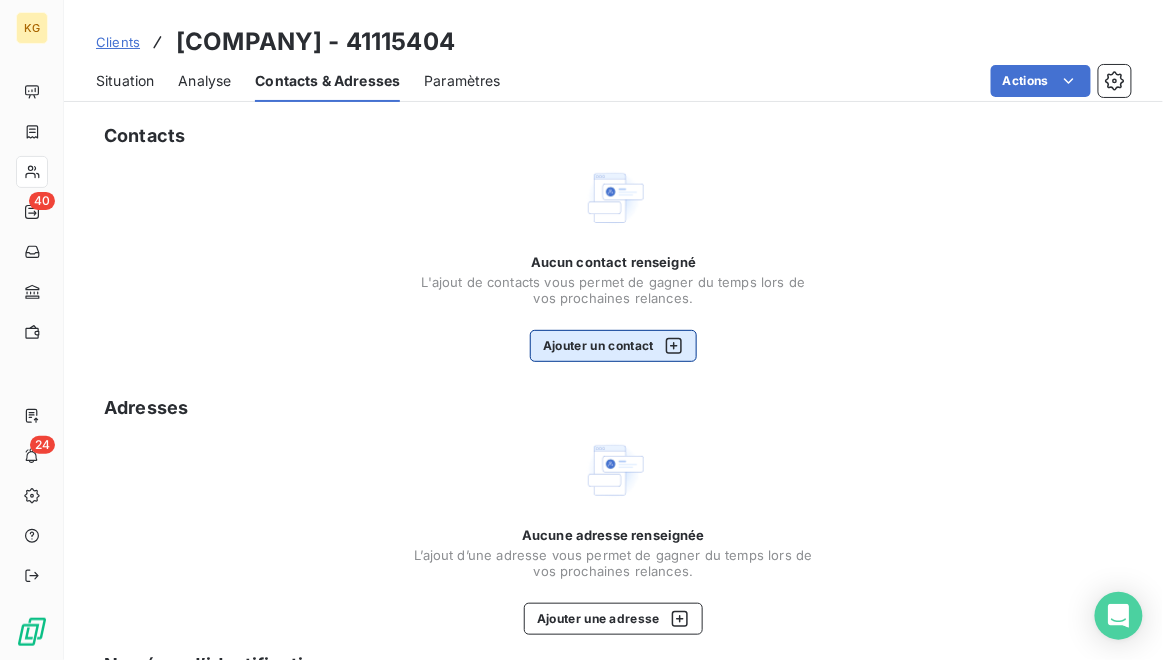 click on "Ajouter un contact" at bounding box center (613, 346) 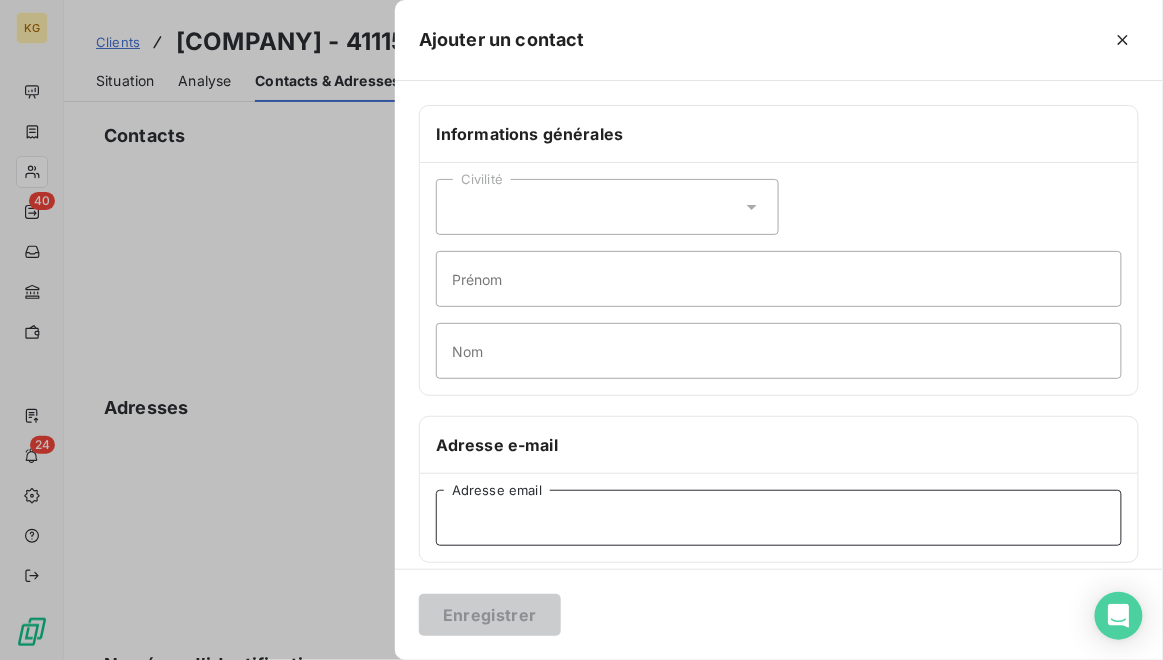 click on "Adresse email" at bounding box center (779, 518) 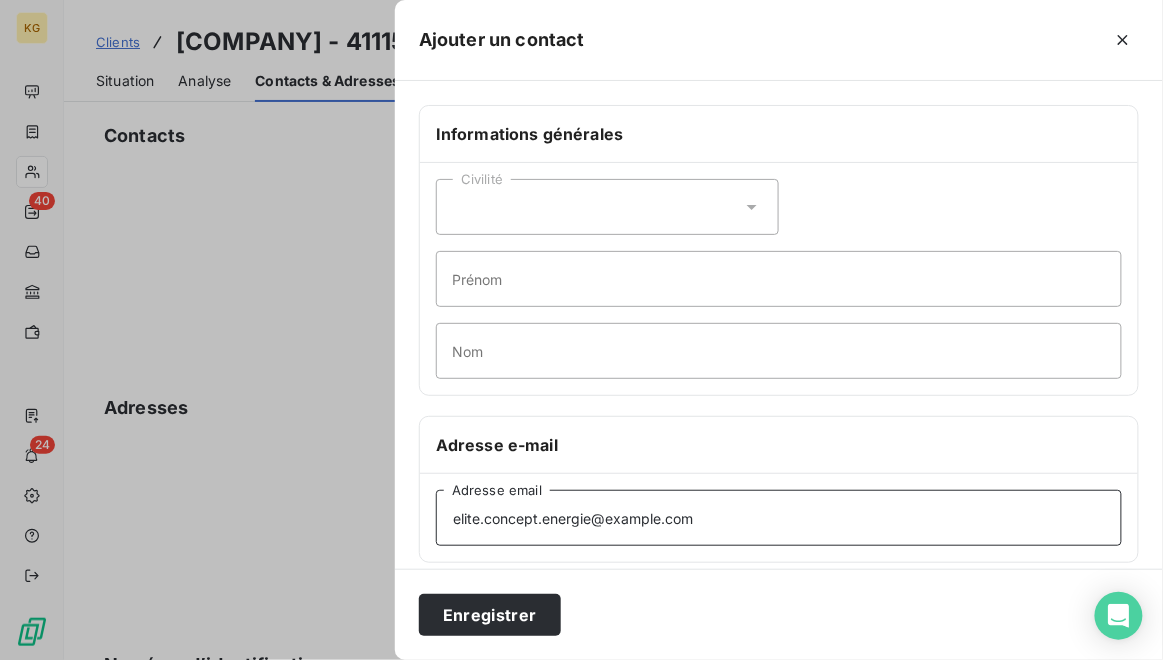 type on "elite.concept.energie@example.com" 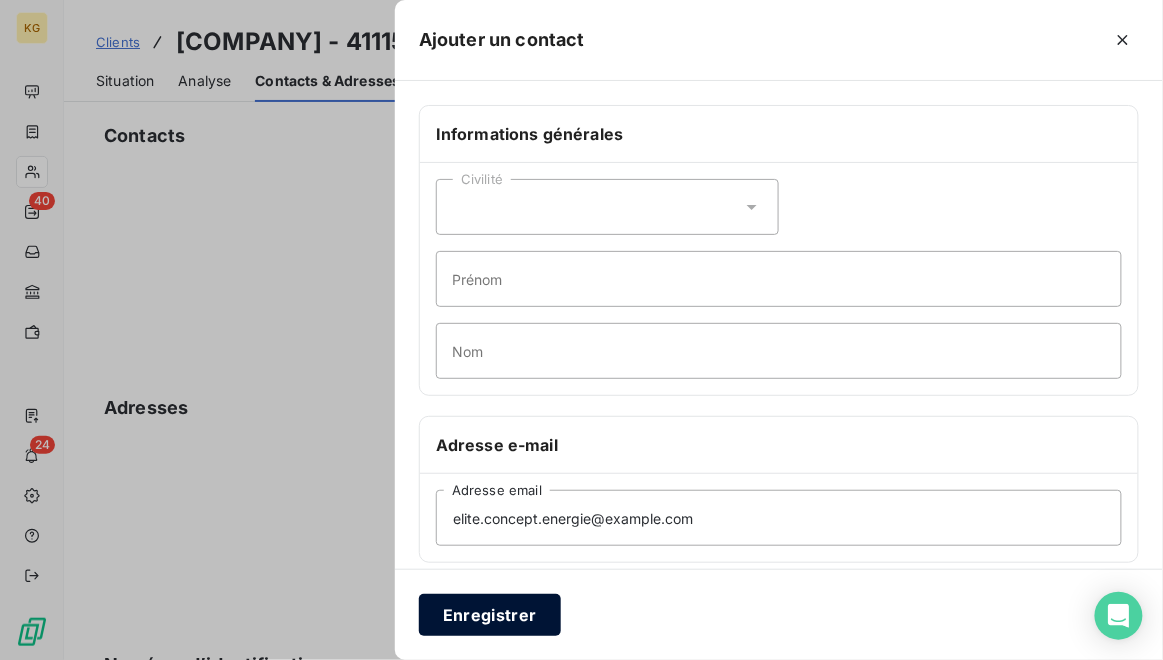 click on "Enregistrer" at bounding box center [490, 615] 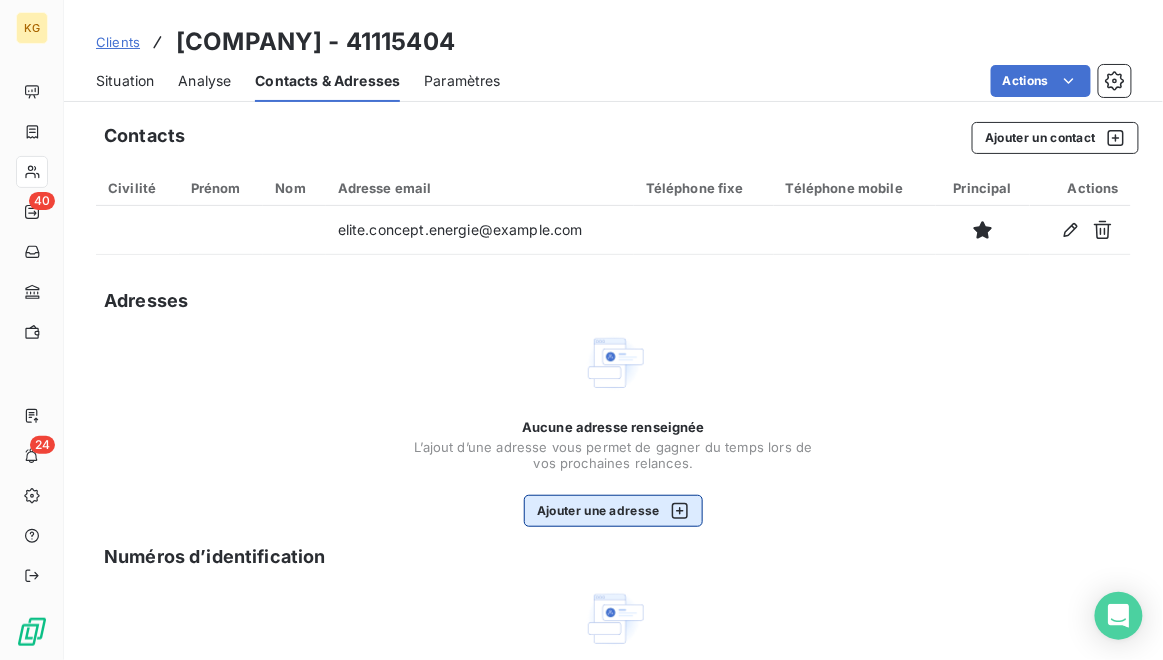 click on "Ajouter une adresse" at bounding box center [613, 511] 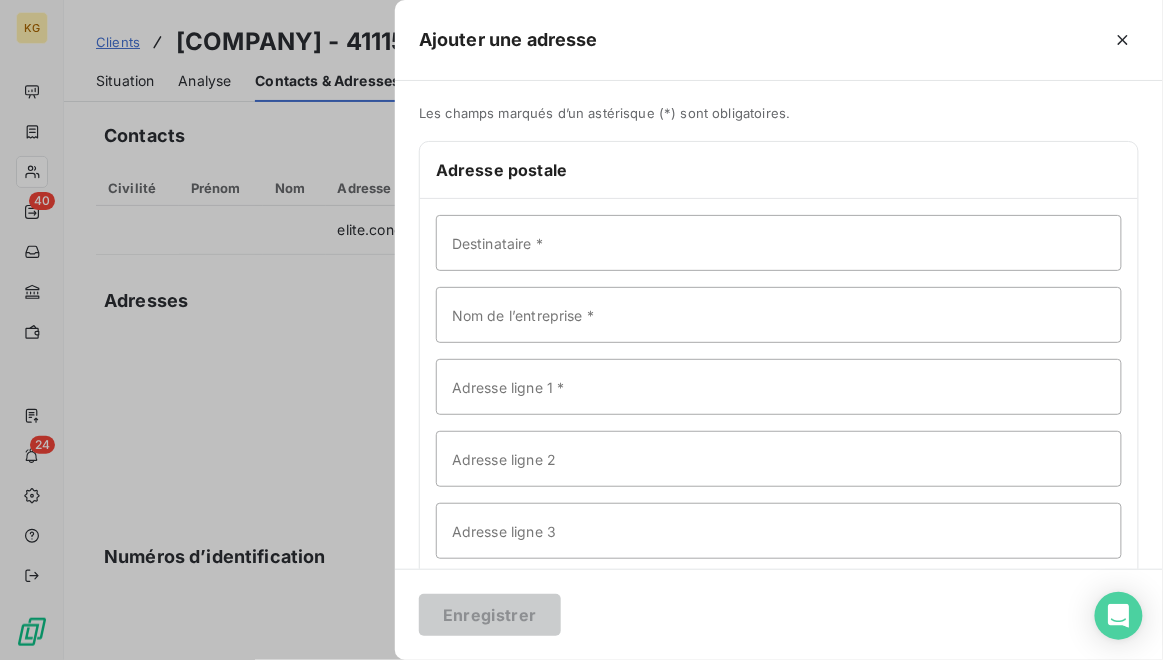 type 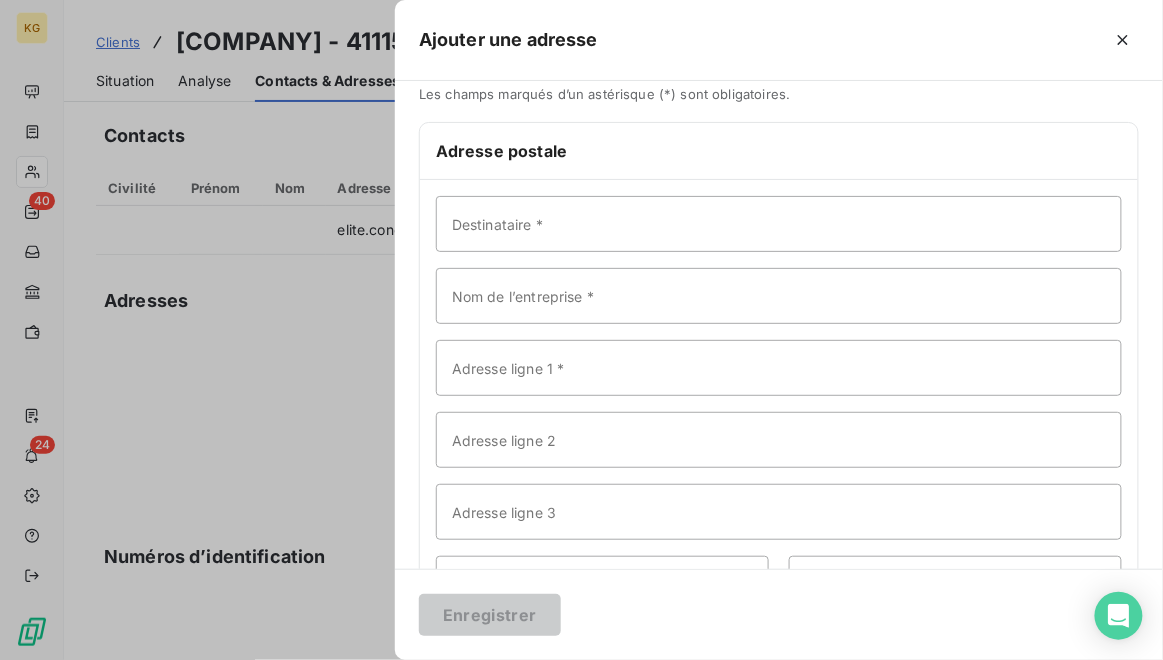 scroll, scrollTop: 0, scrollLeft: 0, axis: both 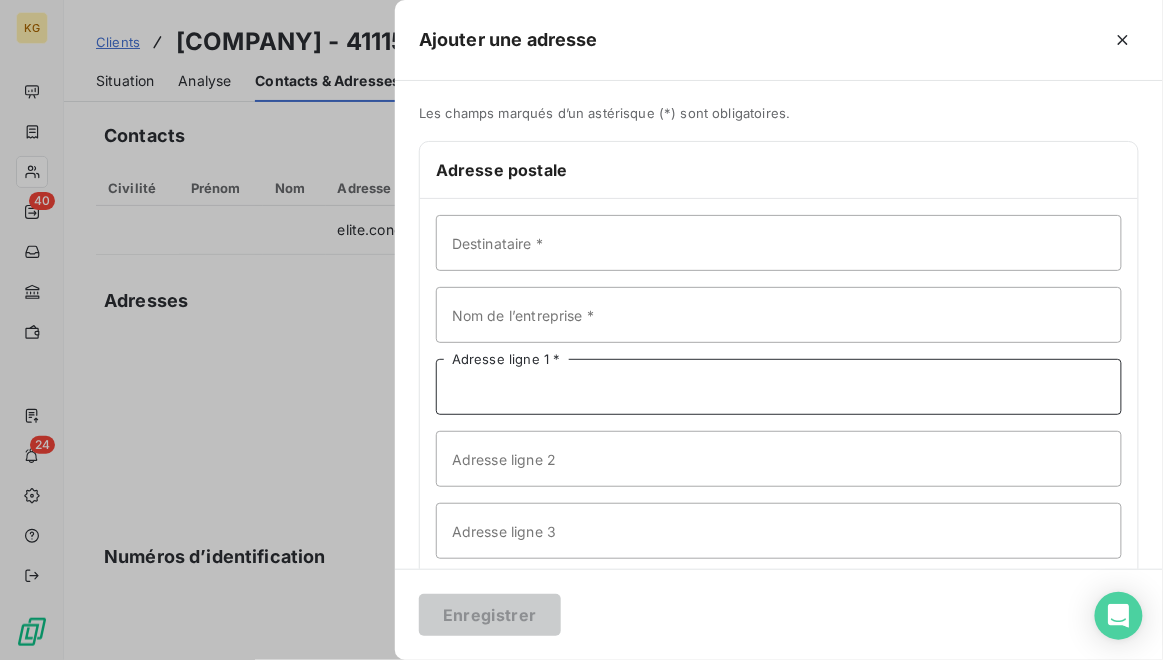 click on "Adresse ligne 1 *" at bounding box center [779, 387] 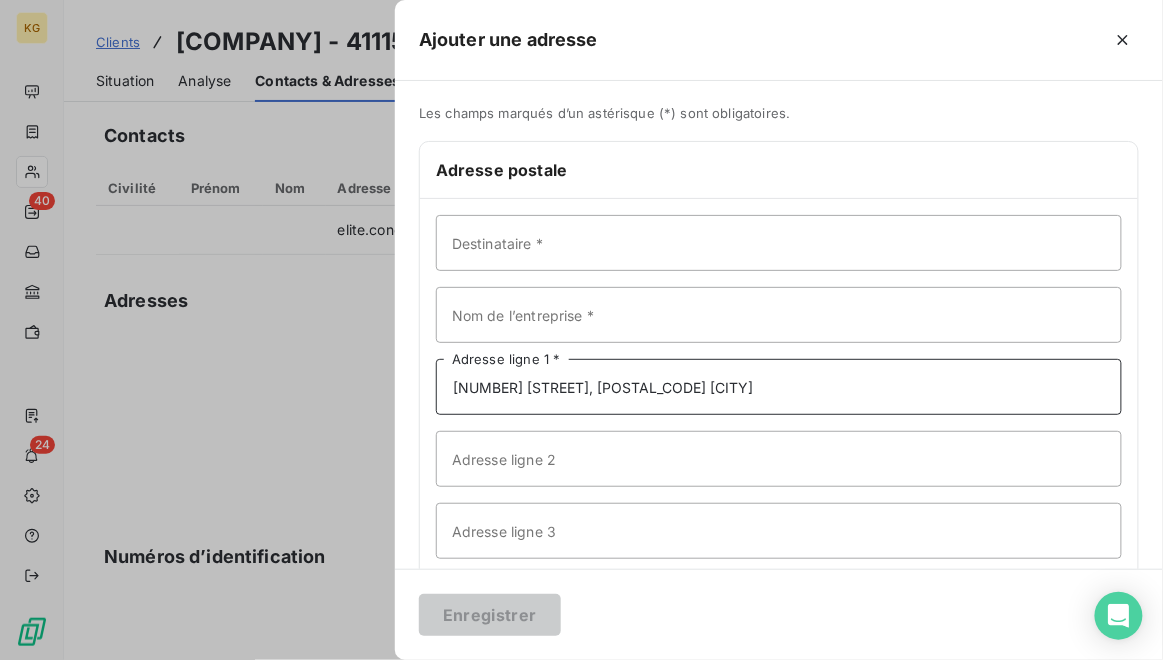 drag, startPoint x: 797, startPoint y: 390, endPoint x: 619, endPoint y: 384, distance: 178.10109 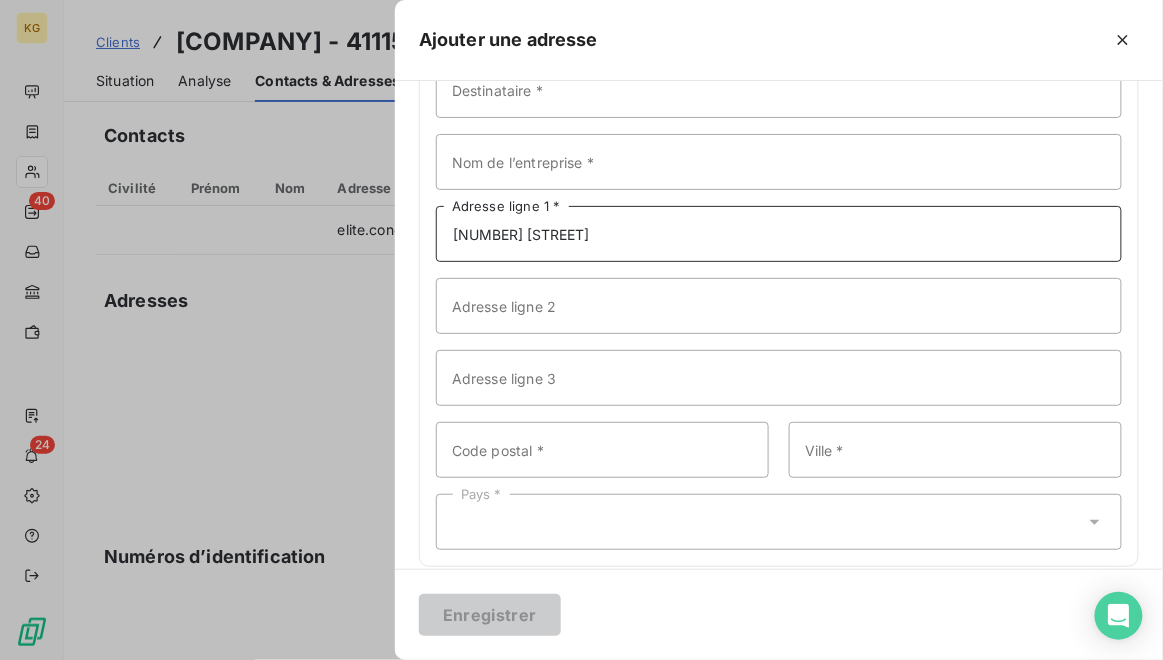 scroll, scrollTop: 172, scrollLeft: 0, axis: vertical 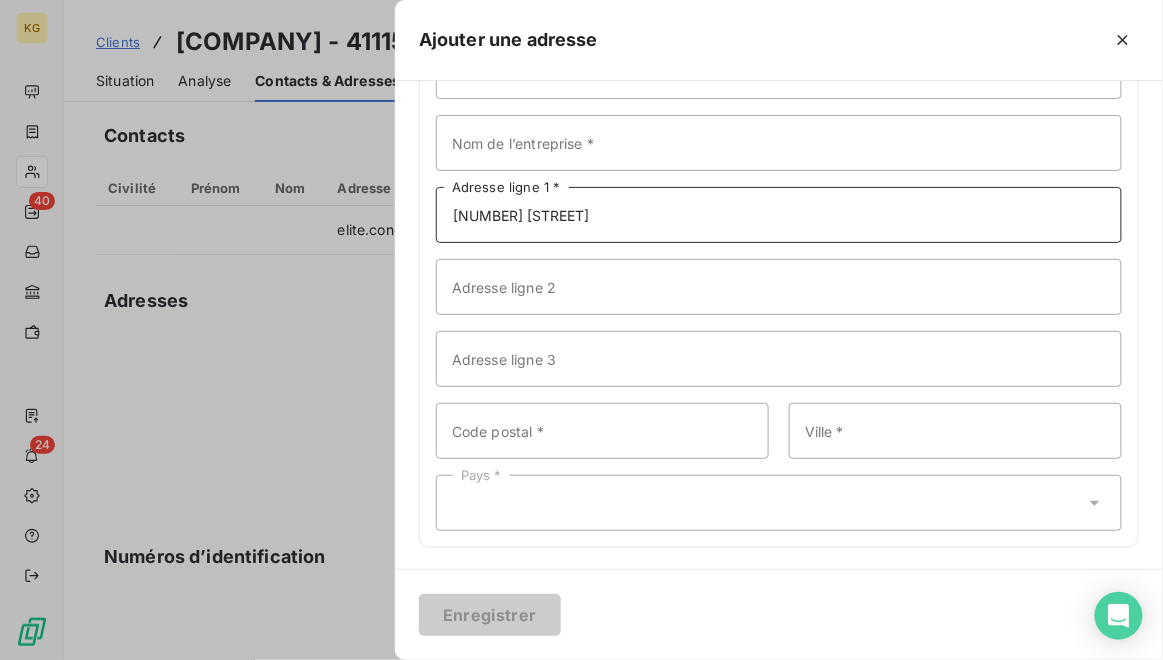 type on "[NUMBER] [STREET]" 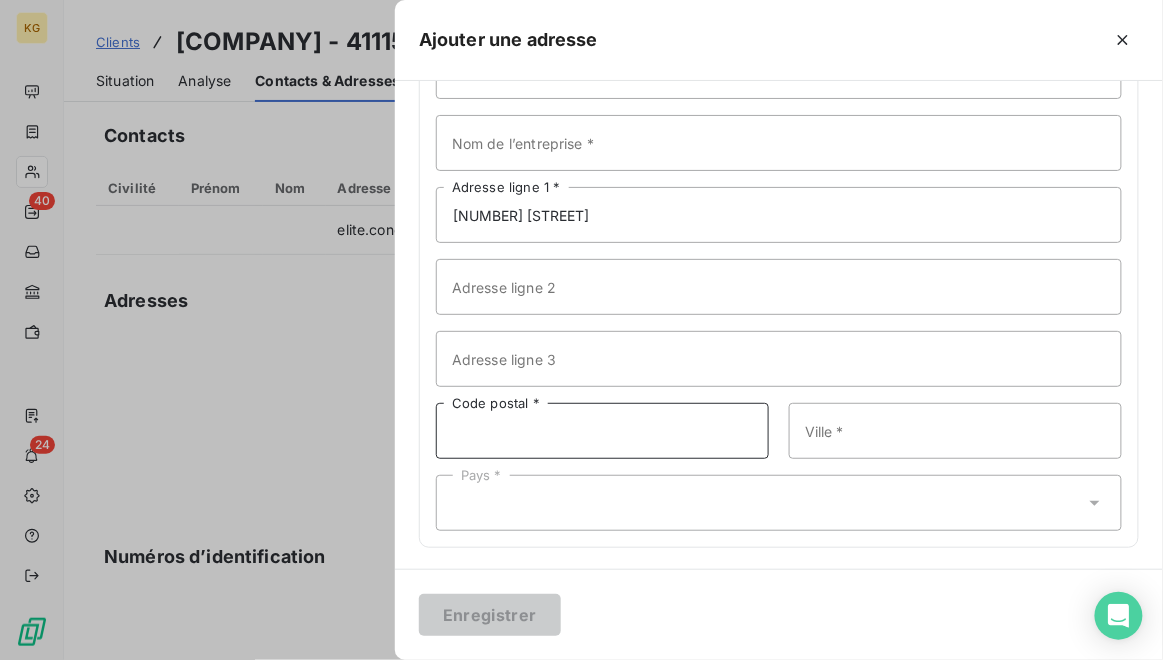 click on "Code postal *" at bounding box center [602, 431] 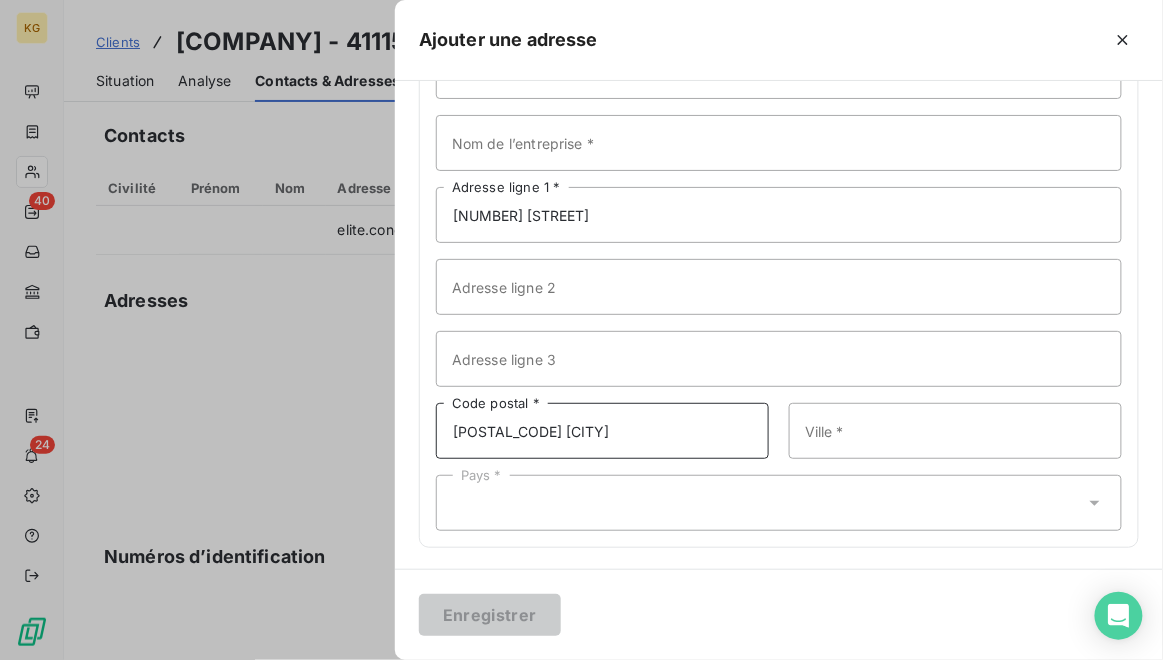 drag, startPoint x: 498, startPoint y: 430, endPoint x: 801, endPoint y: 446, distance: 303.42215 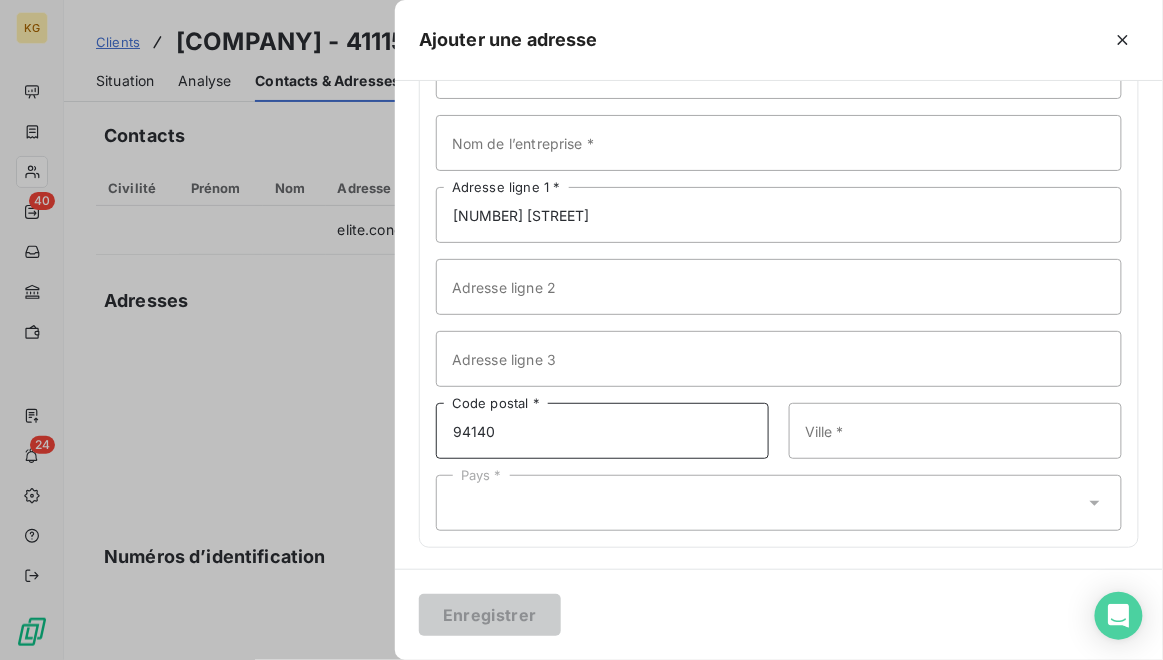 type on "94140" 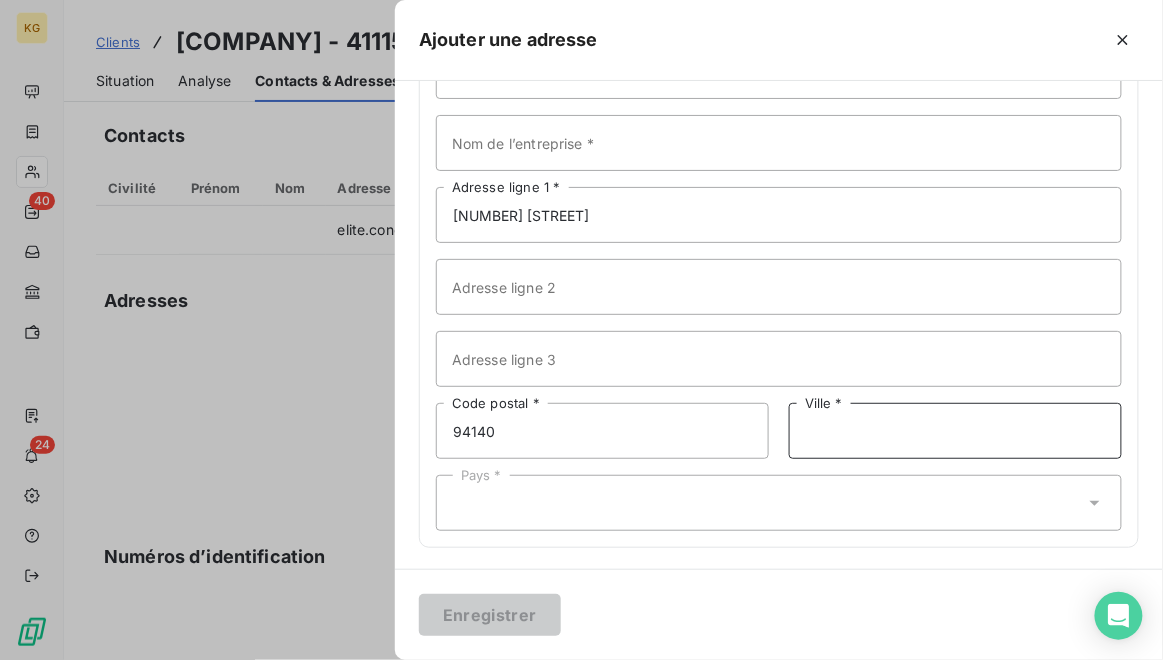 click on "Ville *" at bounding box center [955, 431] 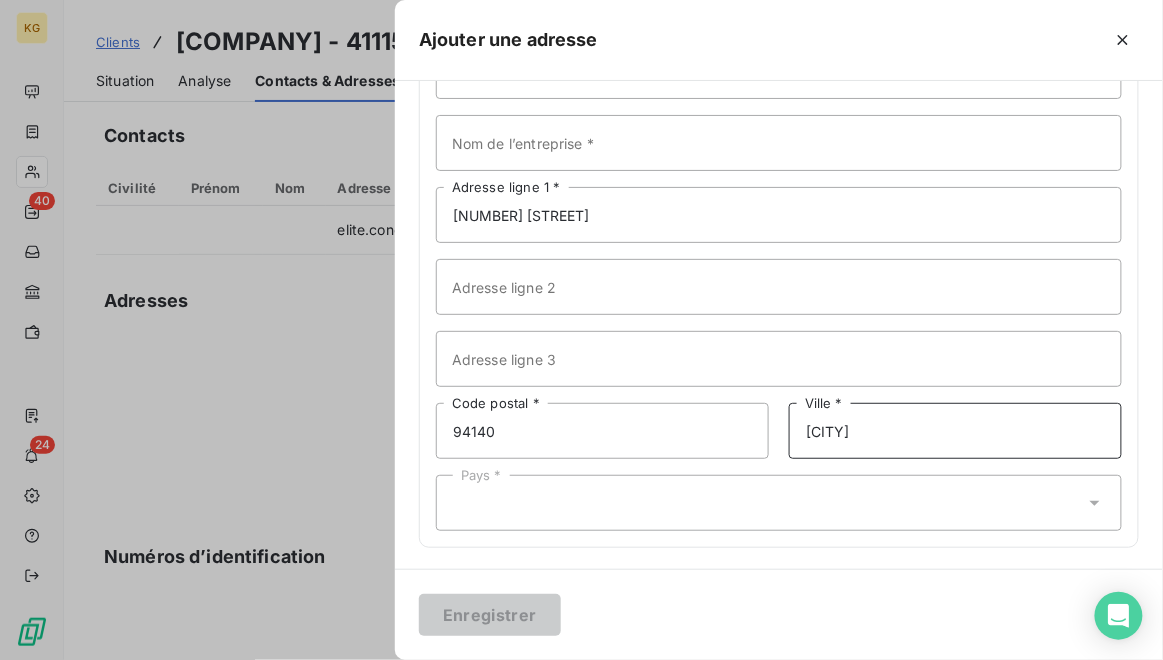type on "[CITY]" 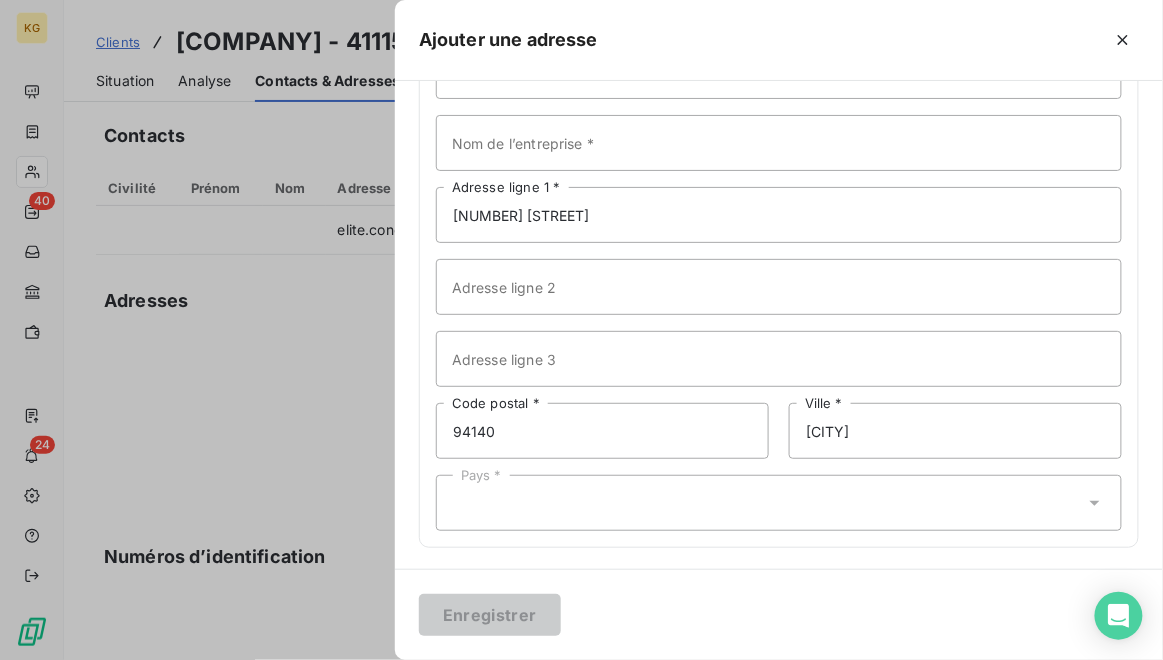 click on "Pays *" at bounding box center (779, 503) 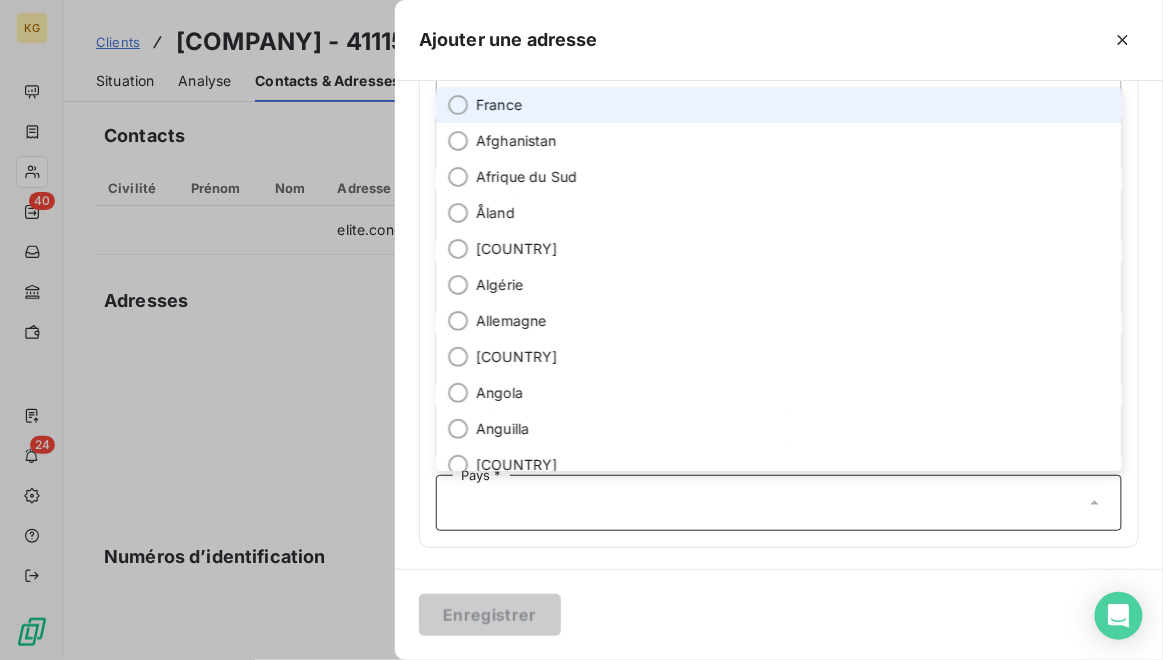 click on "France" at bounding box center (499, 105) 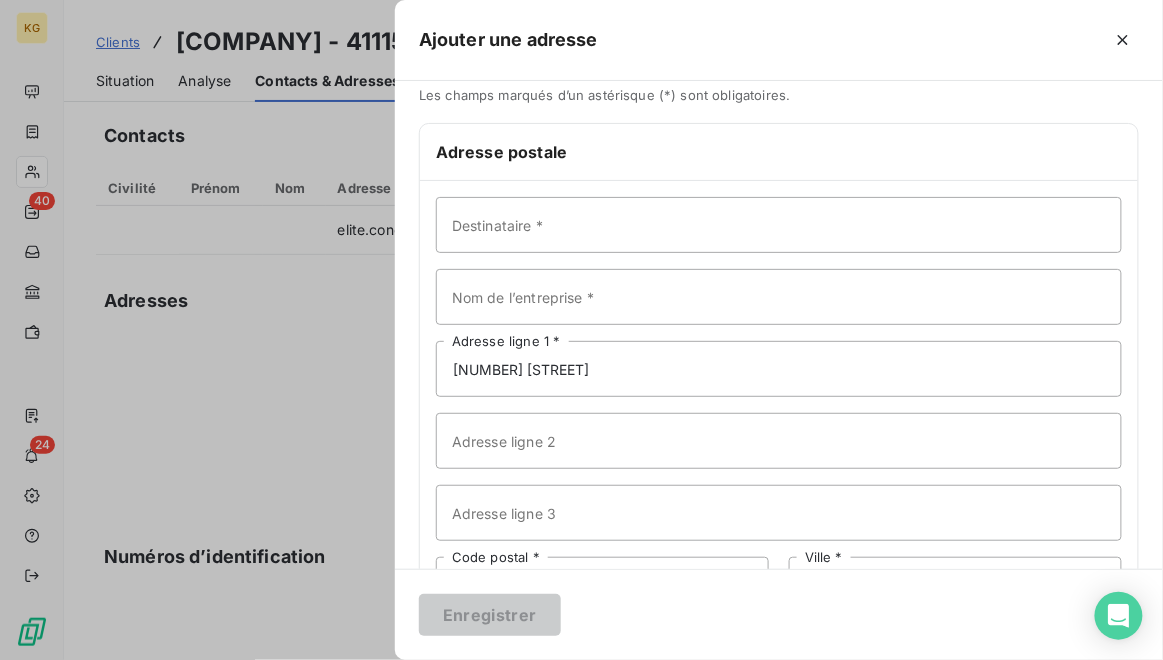 scroll, scrollTop: 0, scrollLeft: 0, axis: both 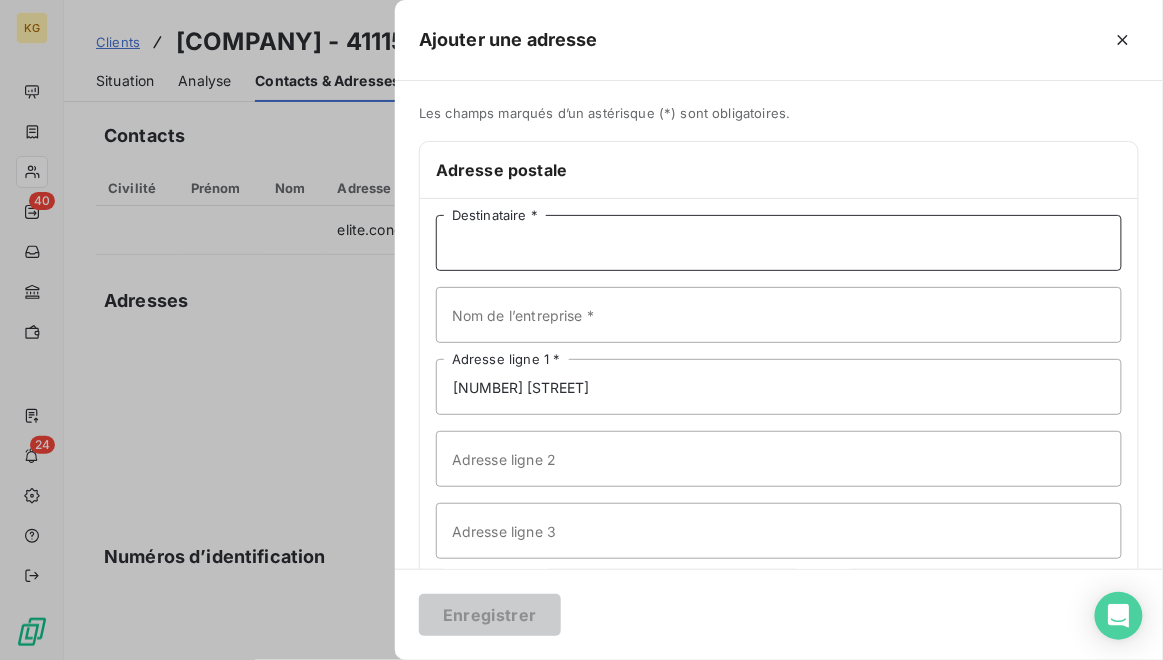 click on "Destinataire *" at bounding box center [779, 243] 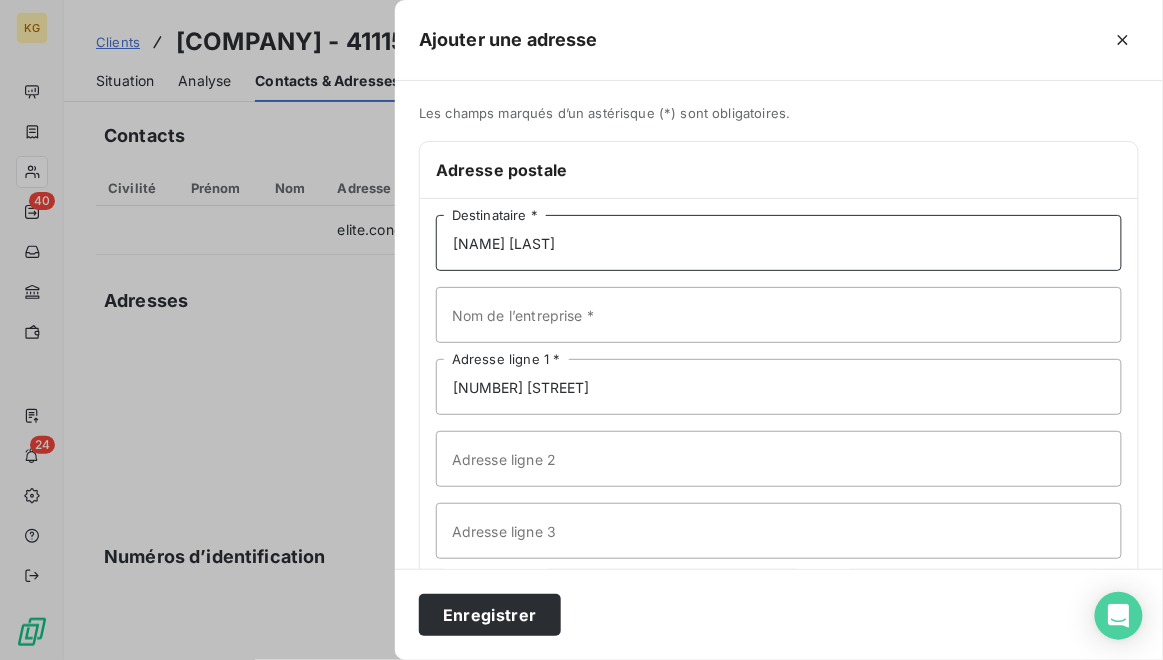 type on "[NAME] [LAST]" 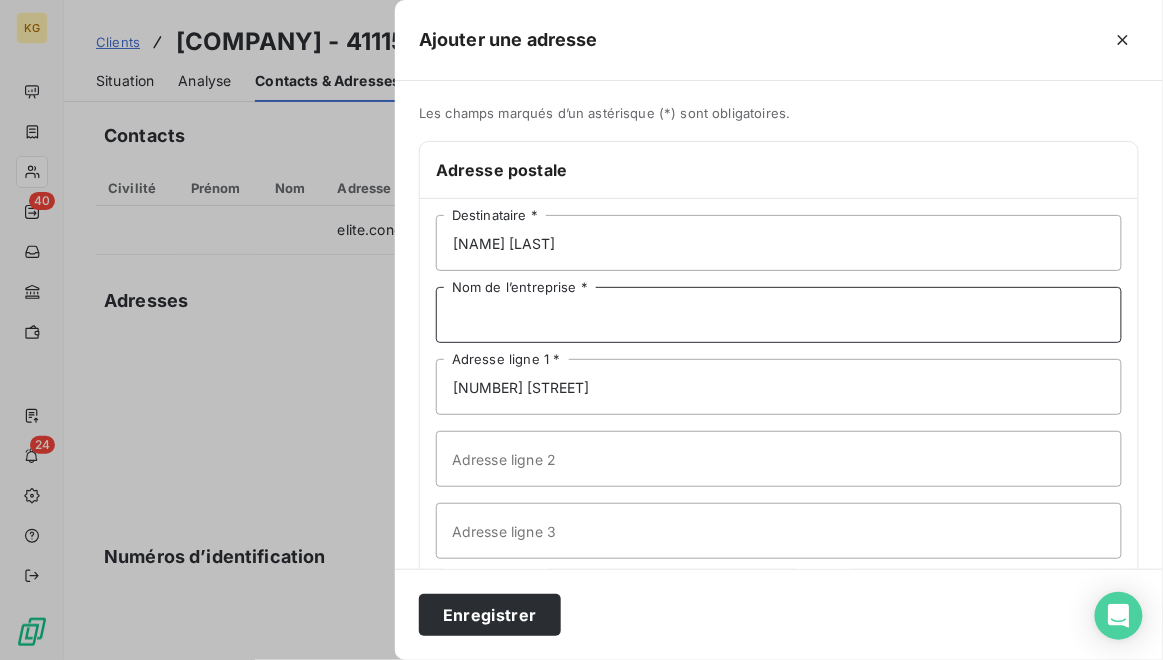 click on "Nom de l’entreprise *" at bounding box center [779, 315] 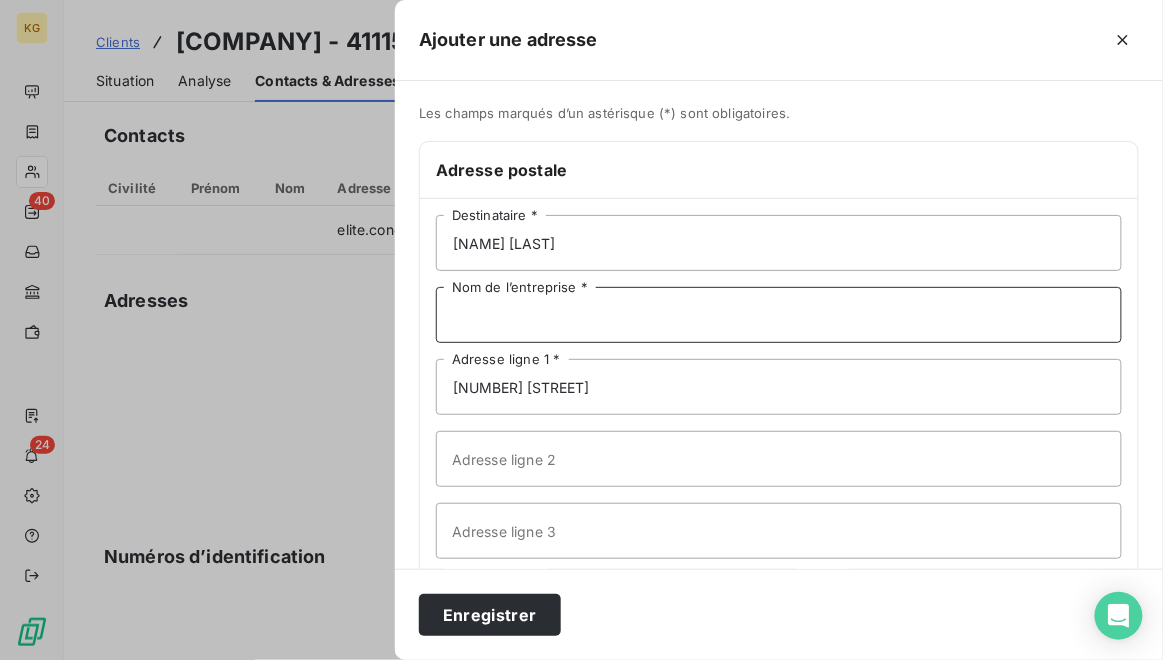 paste on "ELITE CONCEPT ENERGIE" 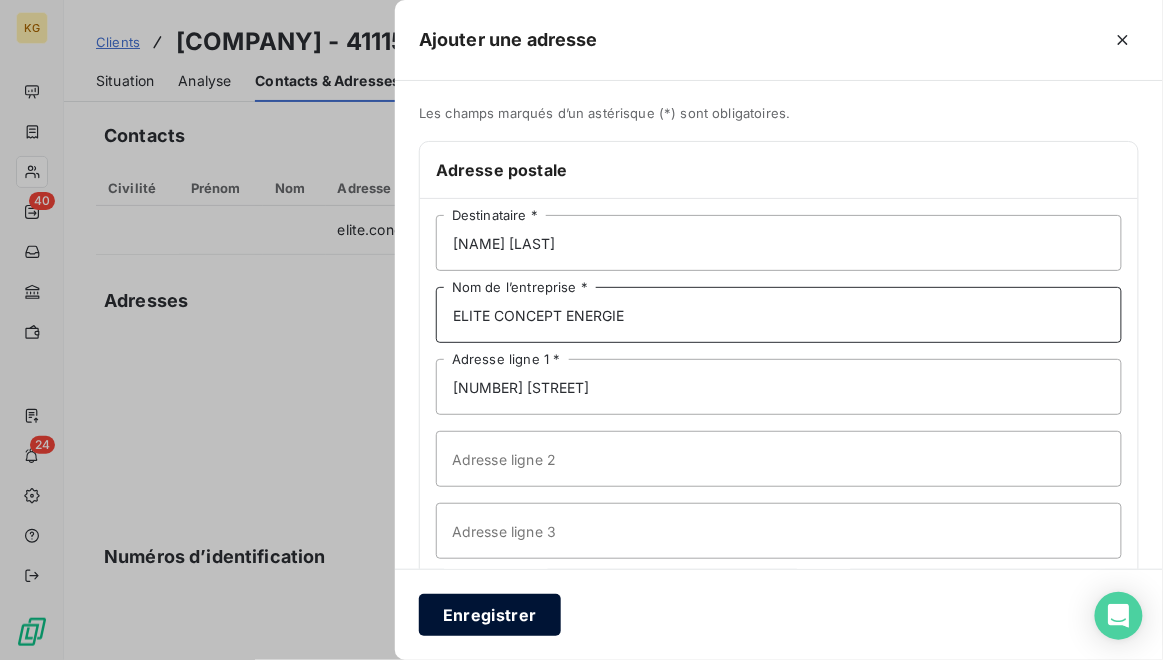 type on "ELITE CONCEPT ENERGIE" 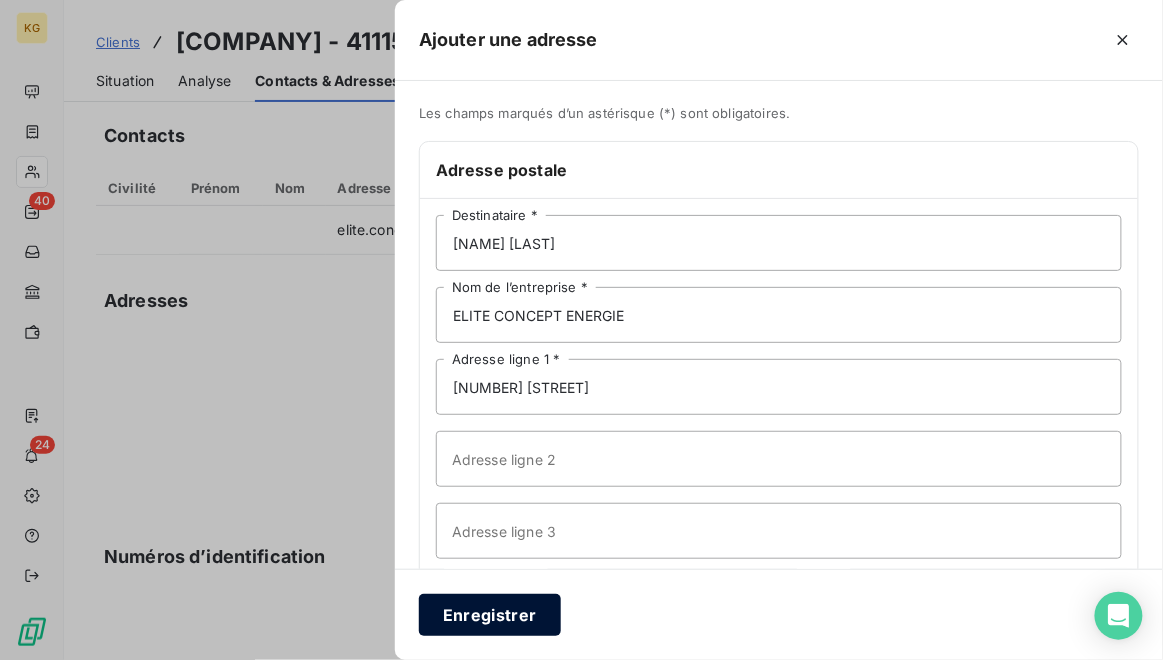 click on "Enregistrer" at bounding box center (490, 615) 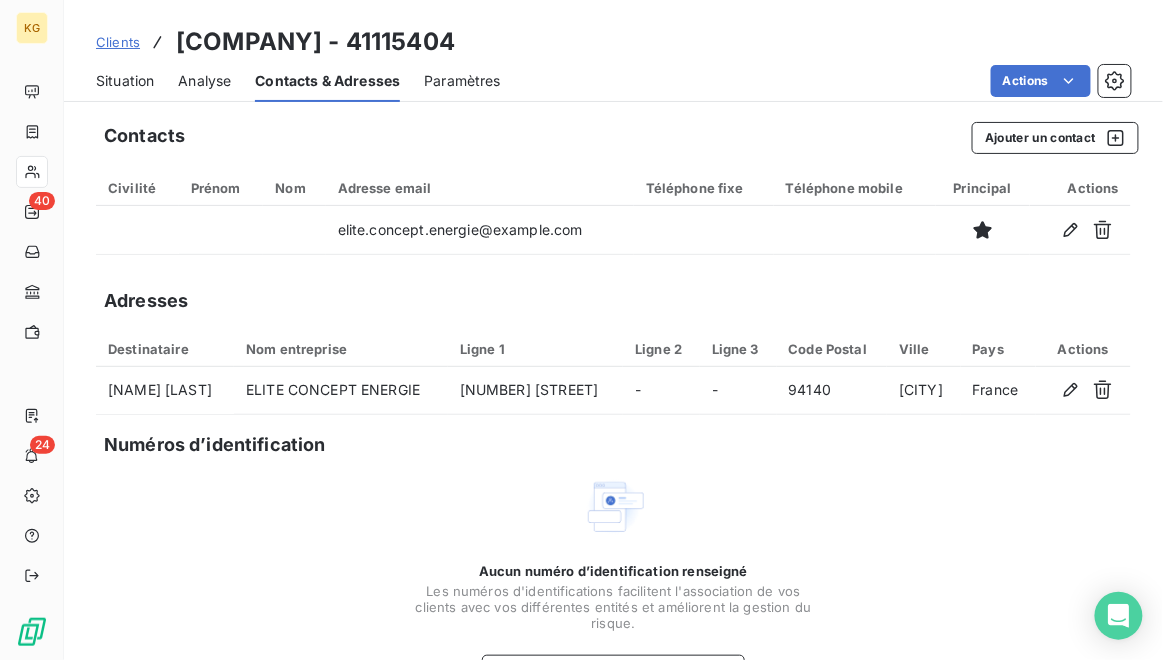 click on "Situation" at bounding box center (125, 81) 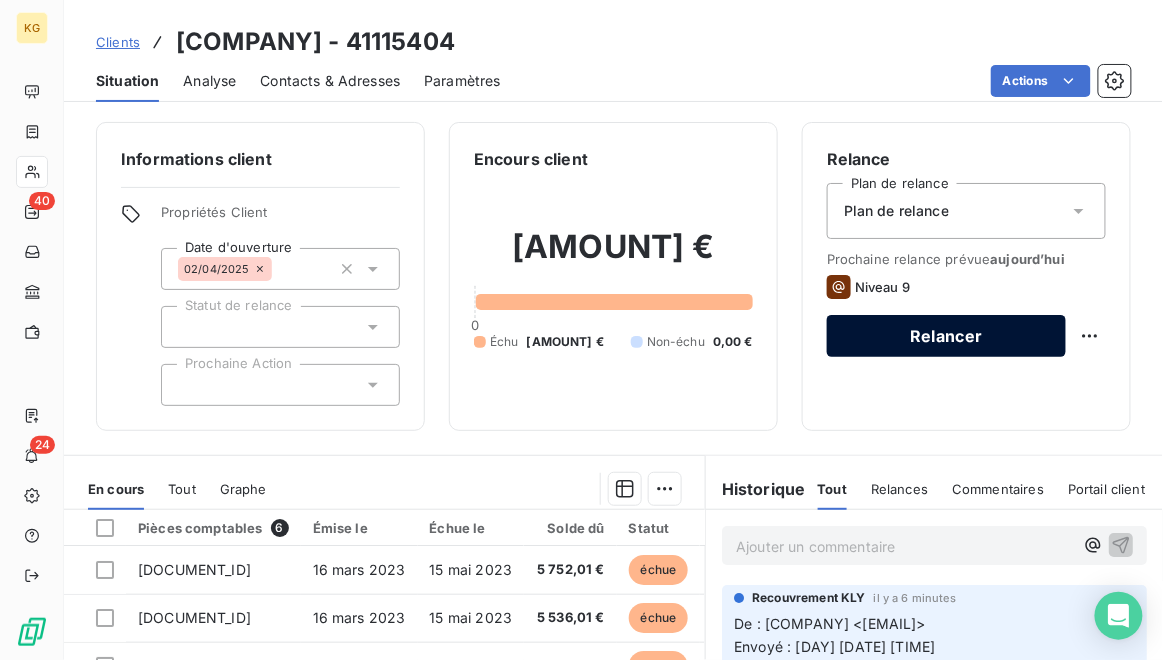 click on "Relancer" at bounding box center [946, 336] 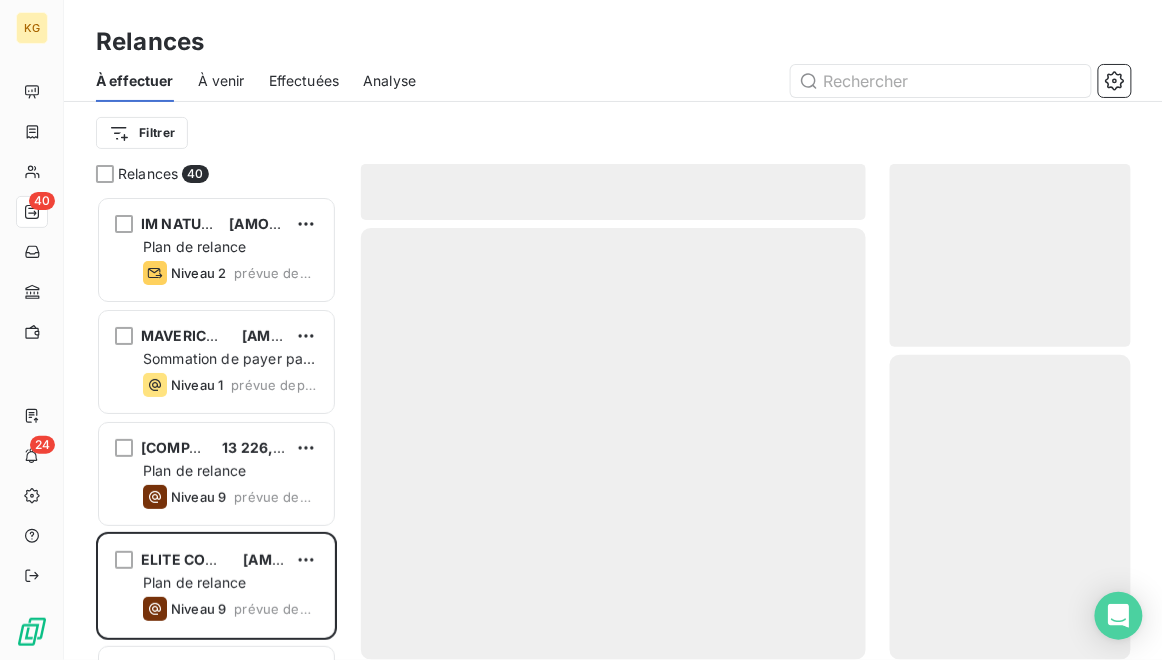 scroll, scrollTop: 14, scrollLeft: 14, axis: both 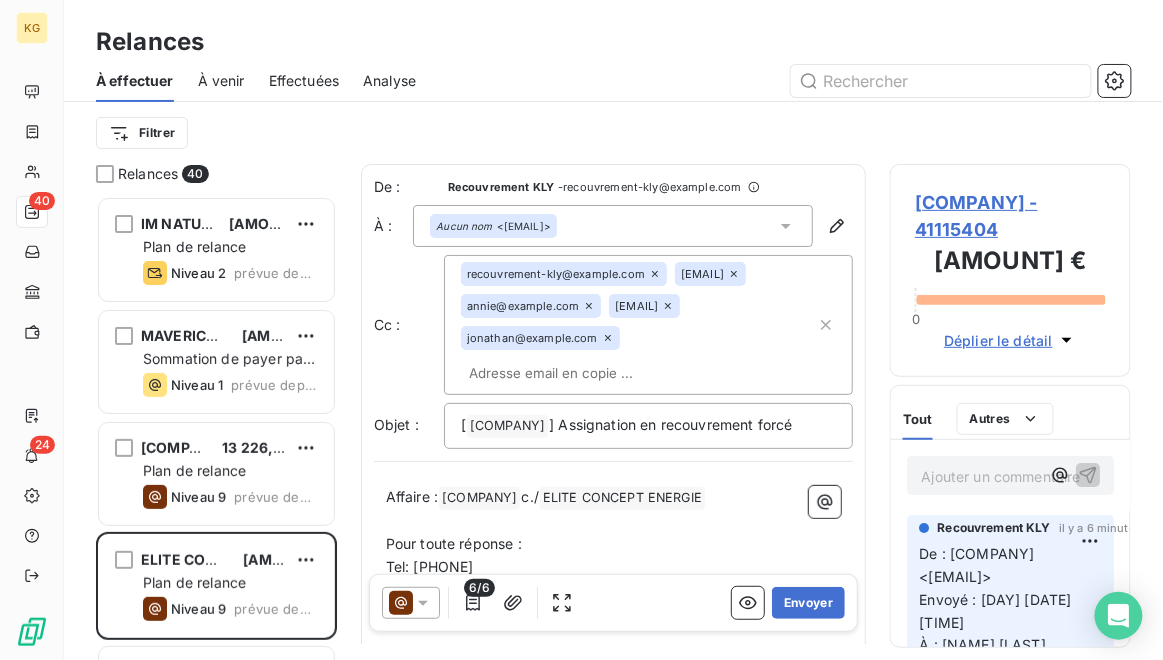 click 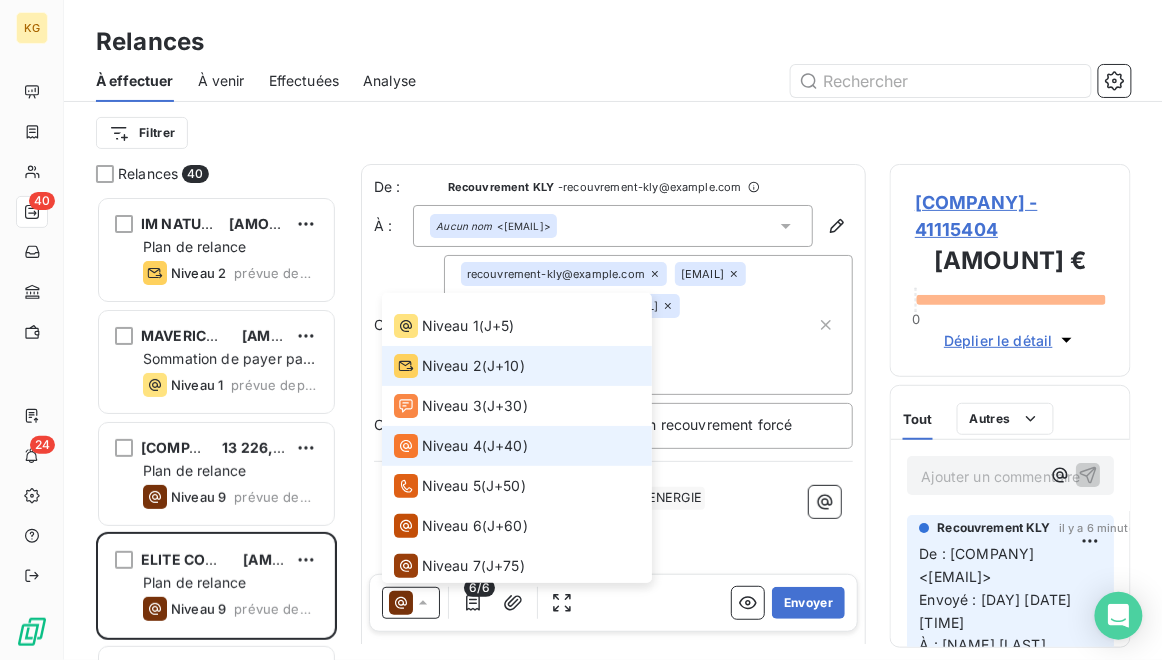 scroll, scrollTop: 0, scrollLeft: 0, axis: both 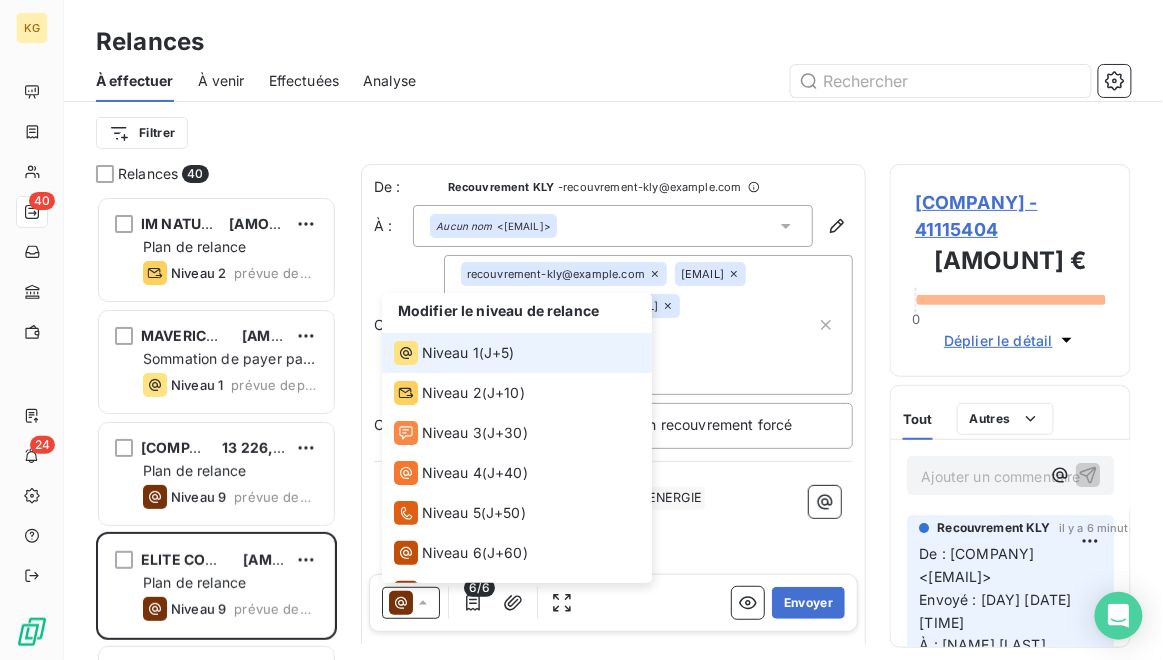 click on "Niveau 1" at bounding box center [450, 353] 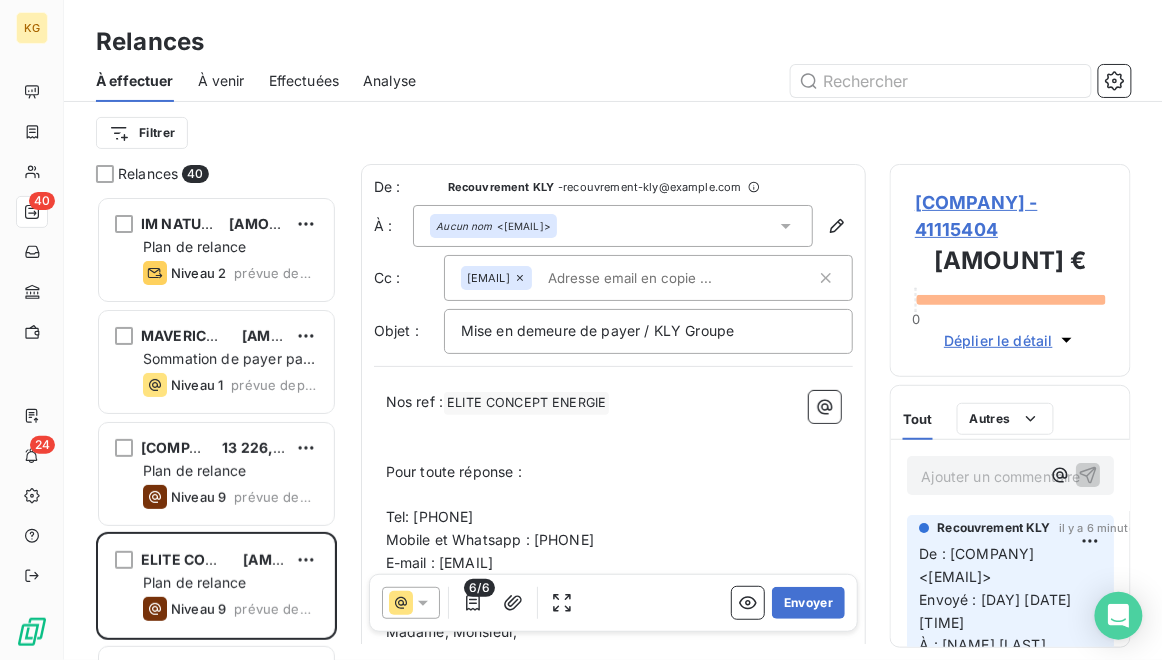 click 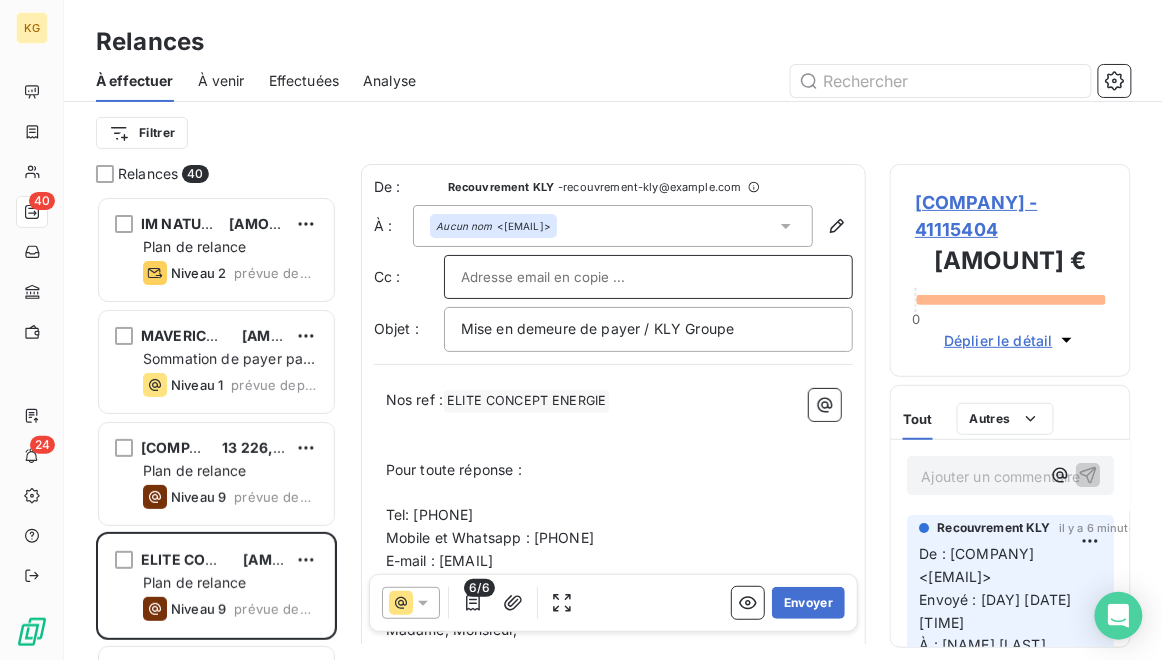 paste on "annie@example.com" 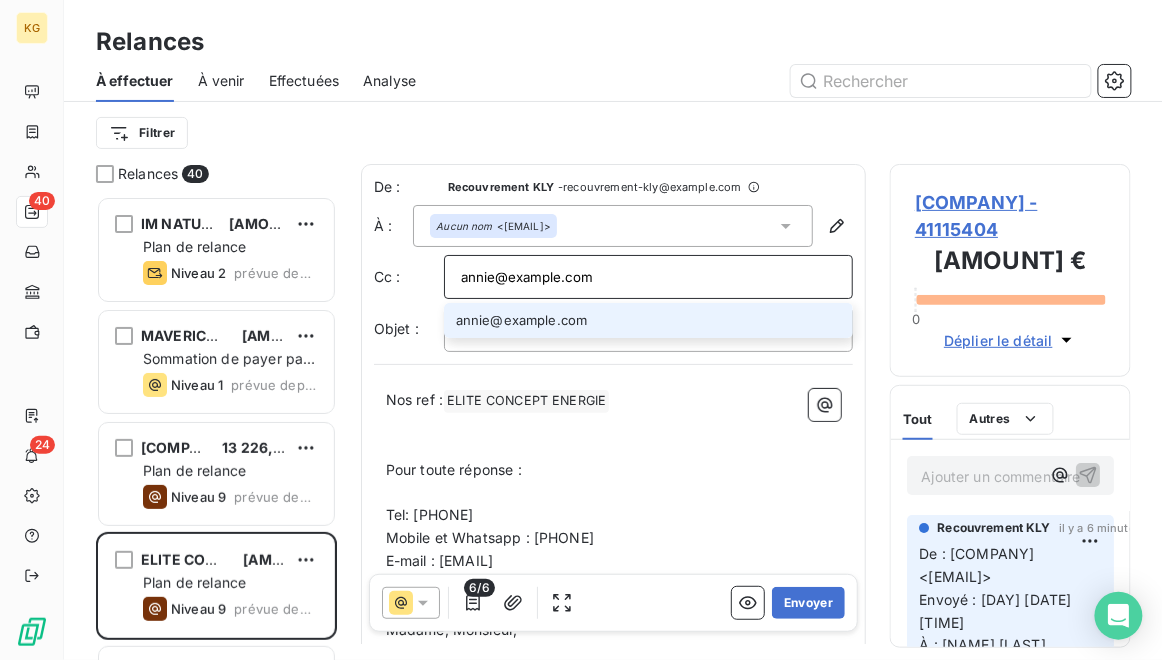 type on "annie@example.com" 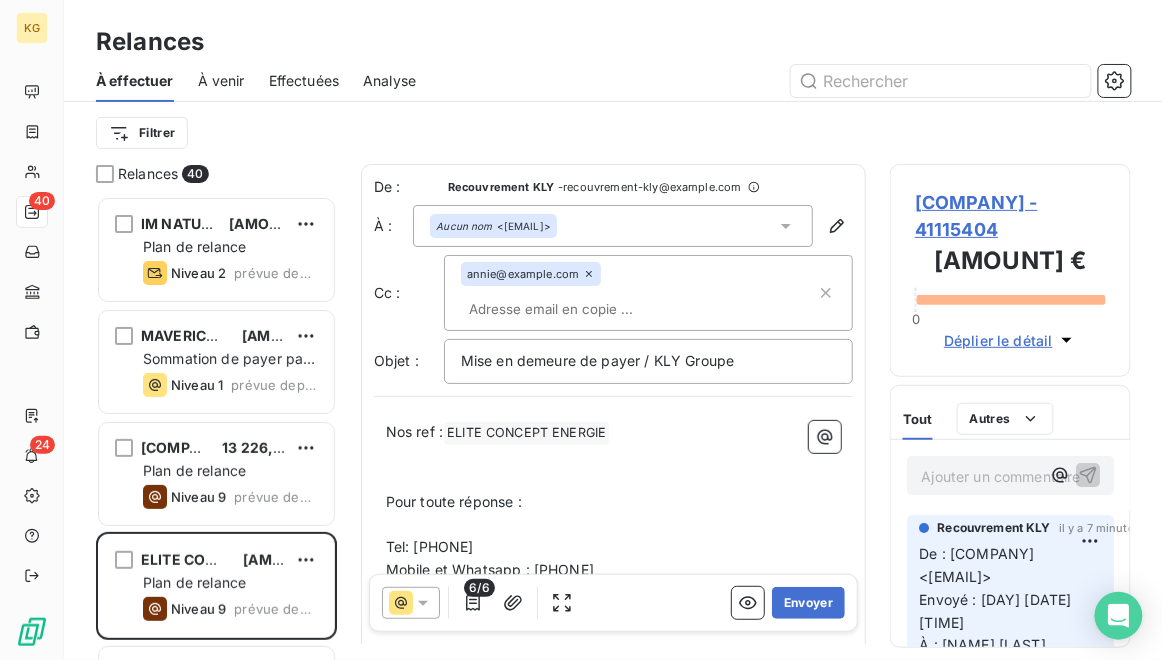 paste on "[EMAIL]" 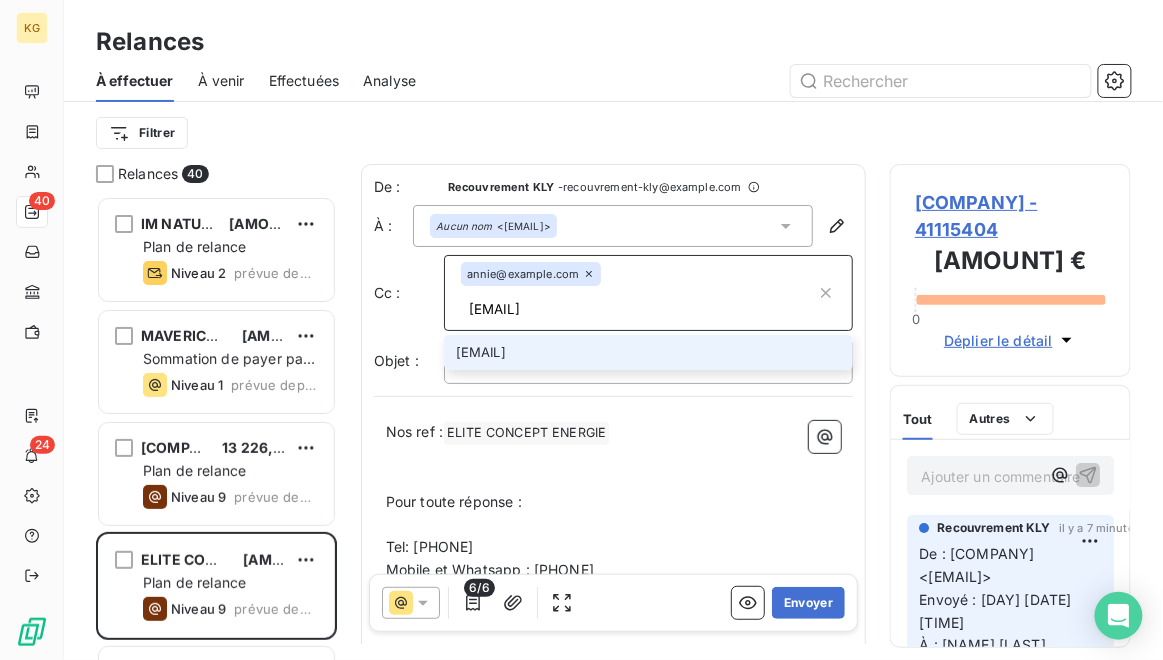 type on "[EMAIL]" 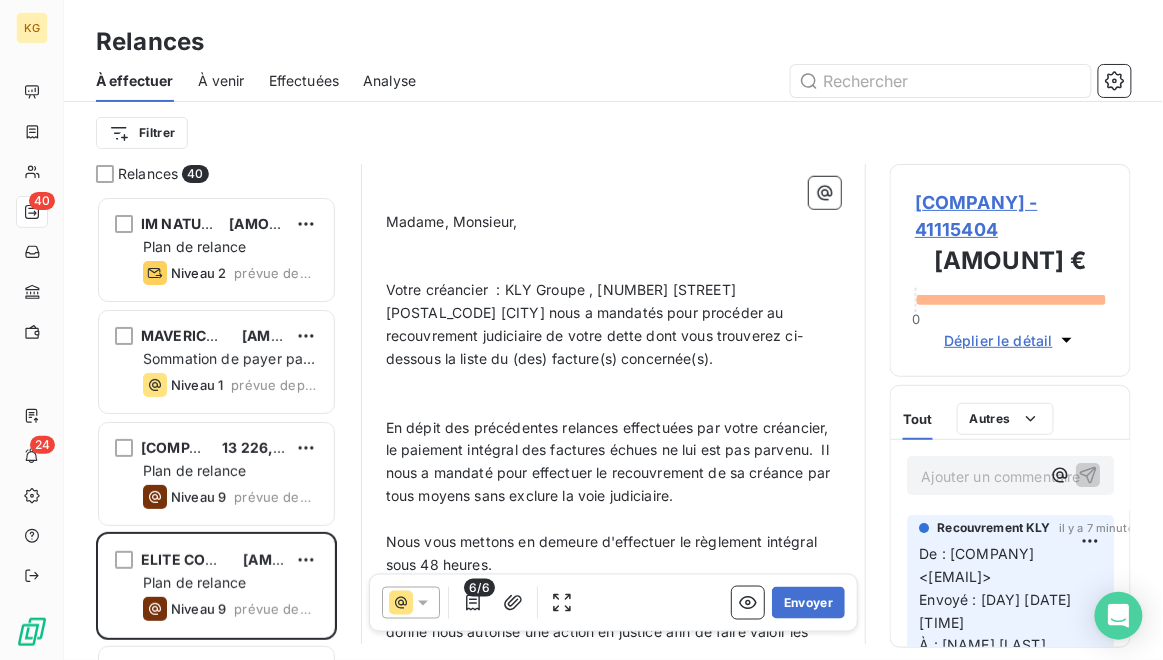 scroll, scrollTop: 0, scrollLeft: 0, axis: both 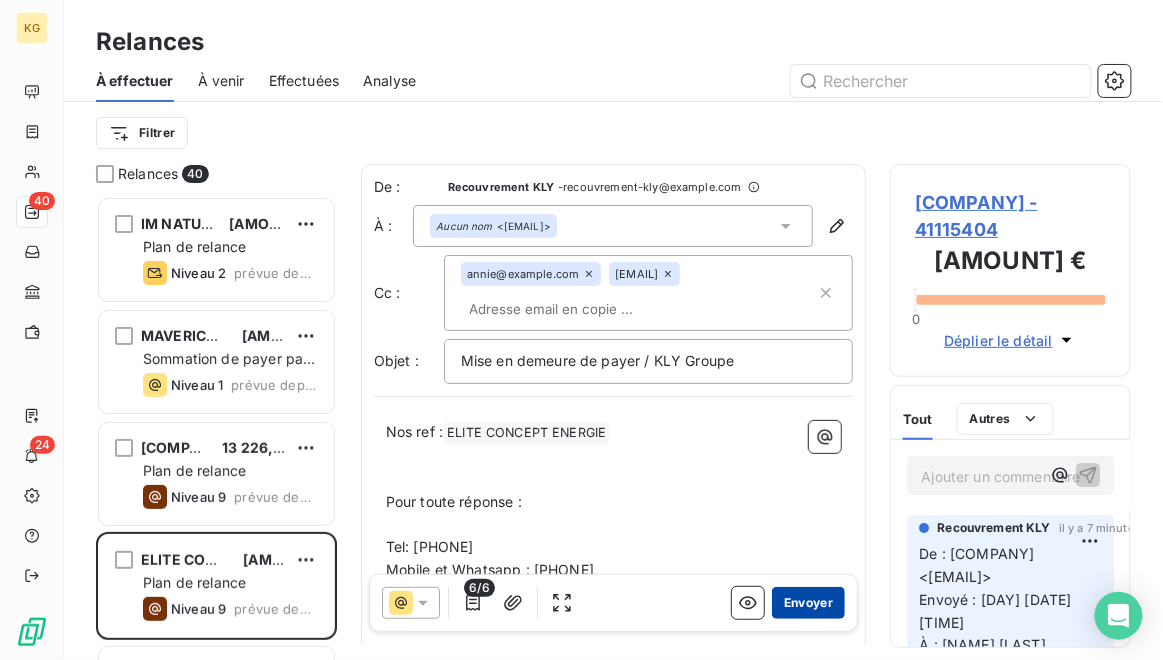 click on "Envoyer" at bounding box center [808, 603] 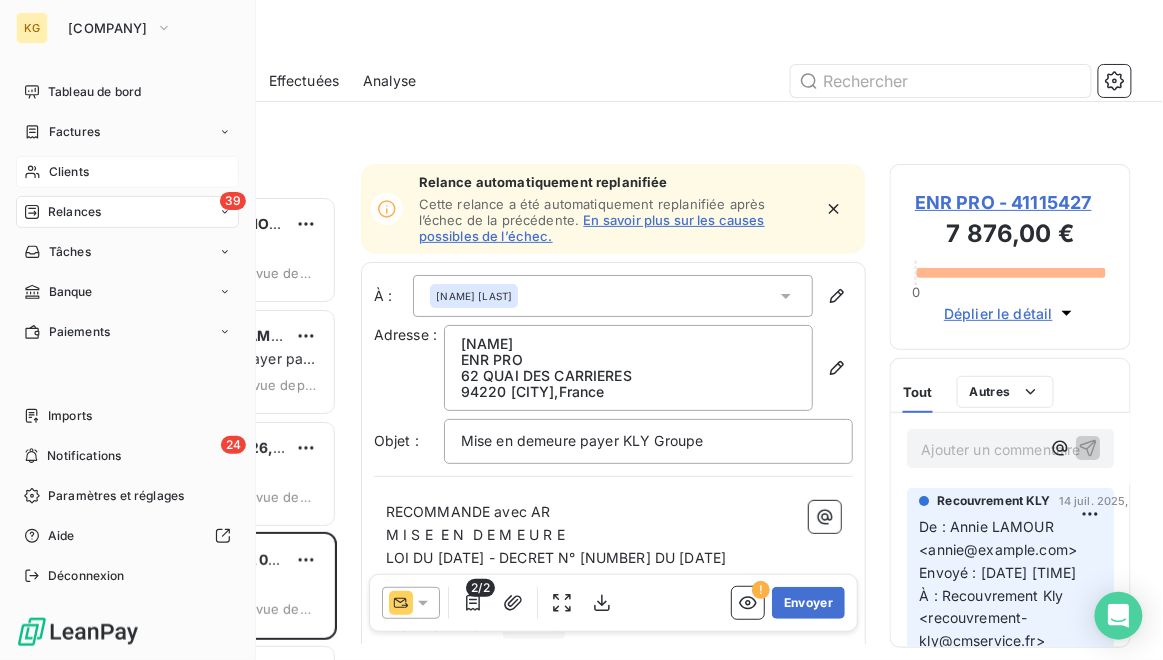 drag, startPoint x: 67, startPoint y: 169, endPoint x: 201, endPoint y: 181, distance: 134.53624 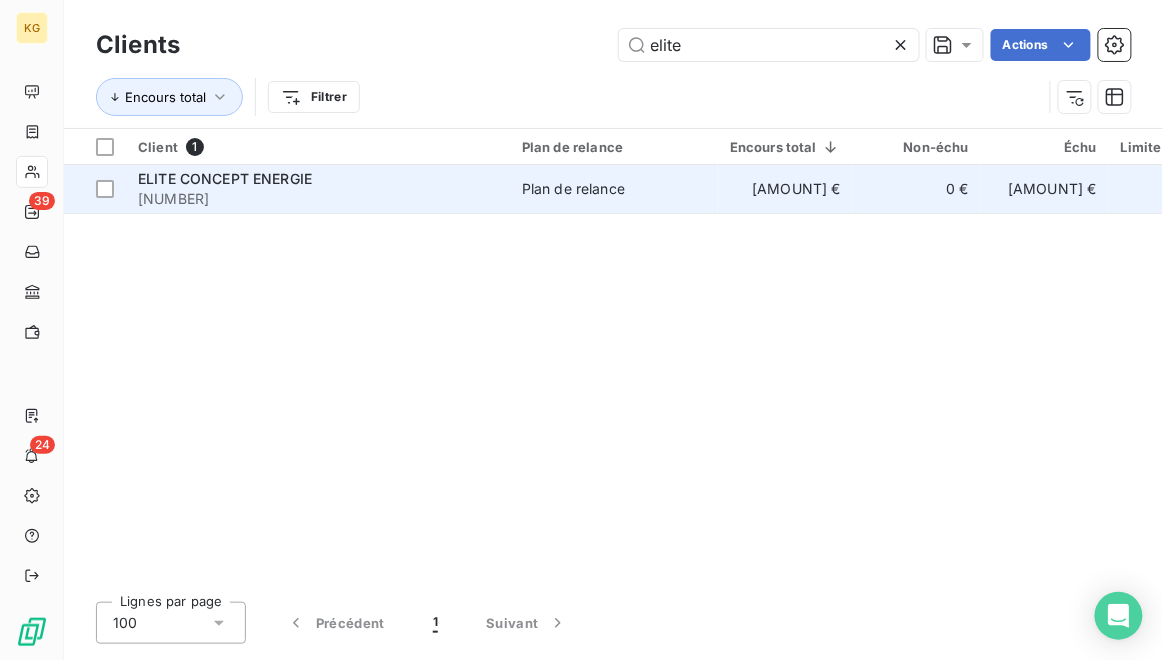 click on "Plan de relance" at bounding box center [614, 189] 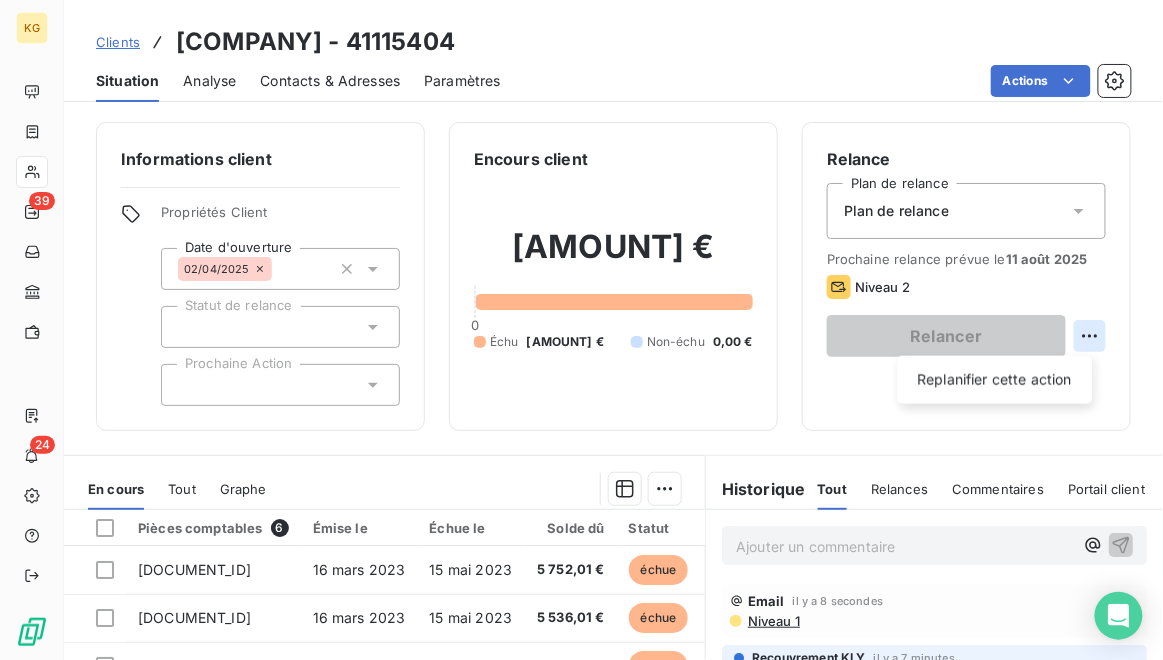 click on "KG [NUMBER] Clients ELITE CONCEPT ENERGIE - [NUMBER] Situation Analyse Contacts & Adresses Paramètres Actions Informations client Propriétés Client Date d'ouverture [DATE] Statut de relance Prochaine Action Encours client   [AMOUNT] € 0 Échu [AMOUNT] € Non-échu 0,00 €   Relance Plan de relance Plan de relance Prochaine relance prévue le  [DATE] Niveau 2 Relancer Replanifier cette action En cours Tout Graphe Pièces comptables 6 Émise le Échue le Solde dû Statut Délai   Retard   [DOCUMENT_ID] [DATE] [DATE] [AMOUNT] € échue [DAYS] j +[DAYS] j [DOCUMENT_ID] [DATE] [DATE] [AMOUNT] € échue [DAYS] j +[DAYS] j [DOCUMENT_ID] [DATE] [DATE] [AMOUNT] € échue [DAYS] j +[DAYS] j [DOCUMENT_ID] [DATE] [DATE] [AMOUNT] € échue [DAYS] j +[DAYS] j [DOCUMENT_ID] [DATE] [DATE] [AMOUNT] € échue [DAYS] j +[DAYS] j [DOCUMENT_ID] [DATE] [DATE] [AMOUNT] € échue [DAYS] j +[DAYS] j Lignes par page 25 Précédent 1 Suivant Historique Tout Relances Tout" at bounding box center [581, 330] 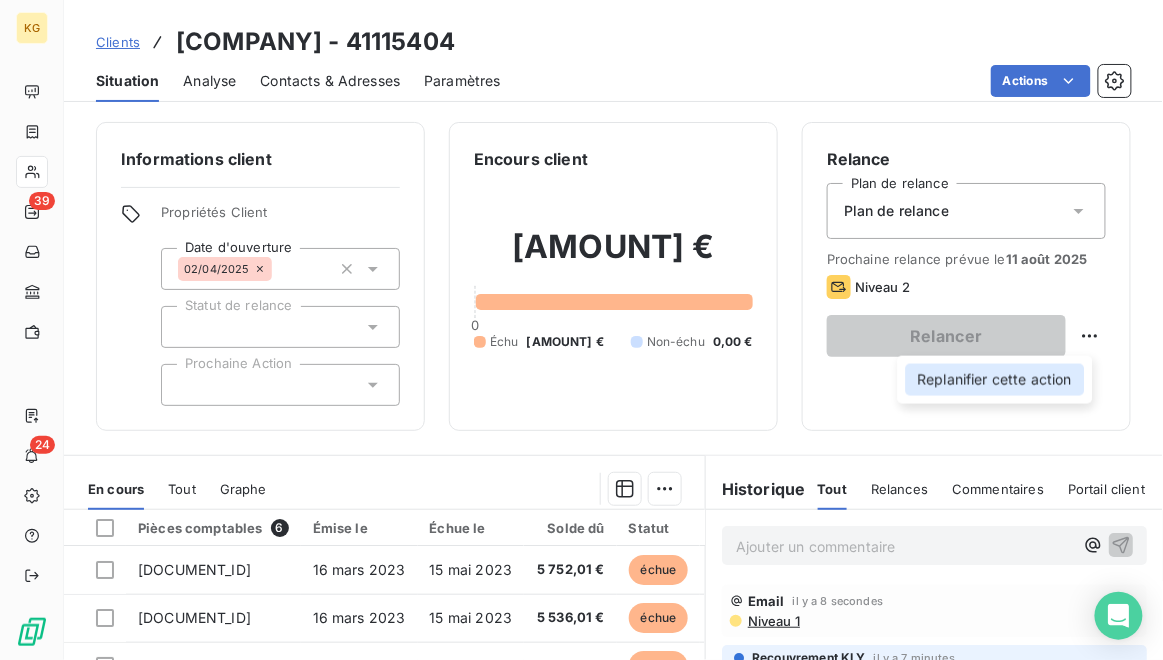 click on "Replanifier cette action" at bounding box center (995, 380) 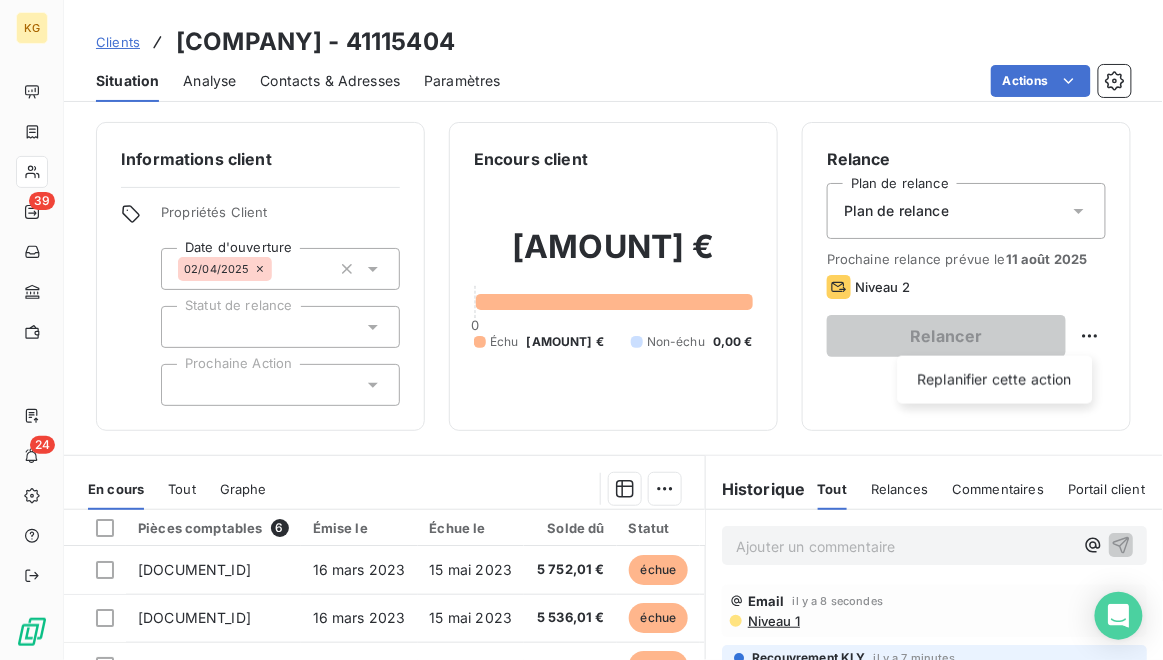 select on "7" 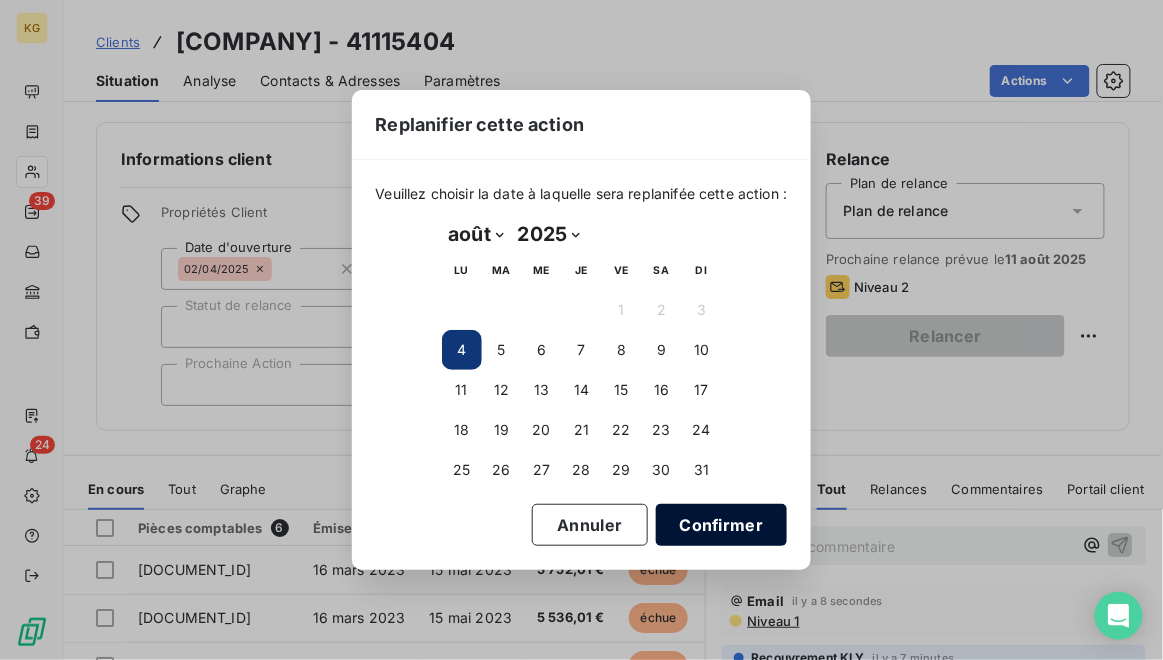 click on "Confirmer" at bounding box center (722, 525) 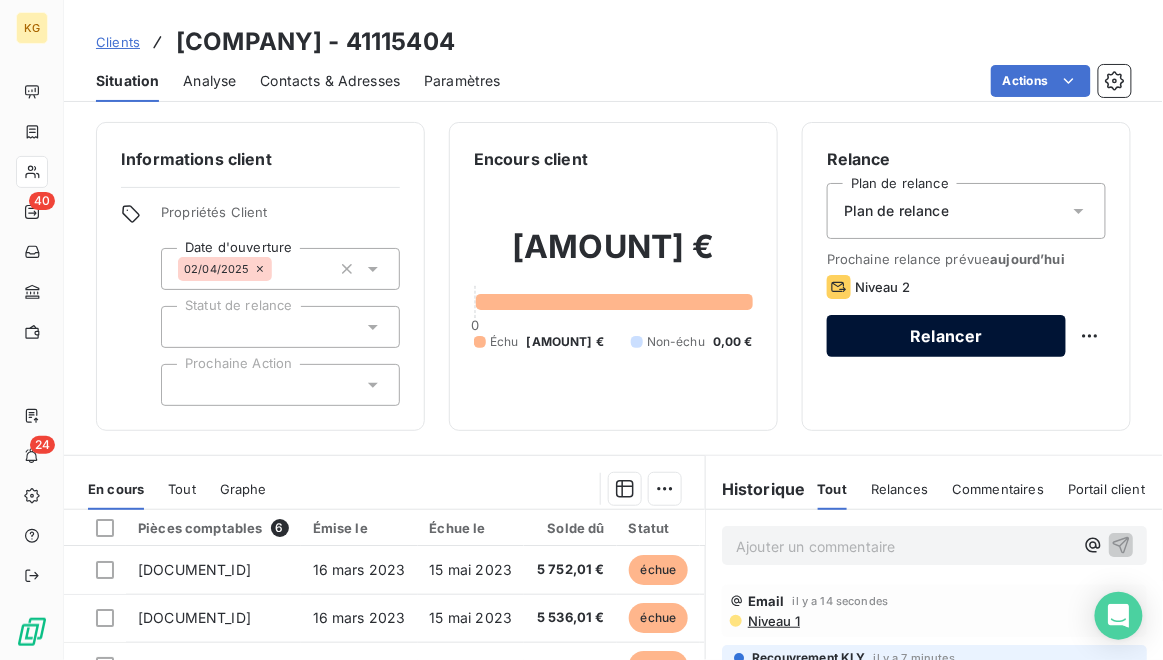 click on "Relancer" at bounding box center (946, 336) 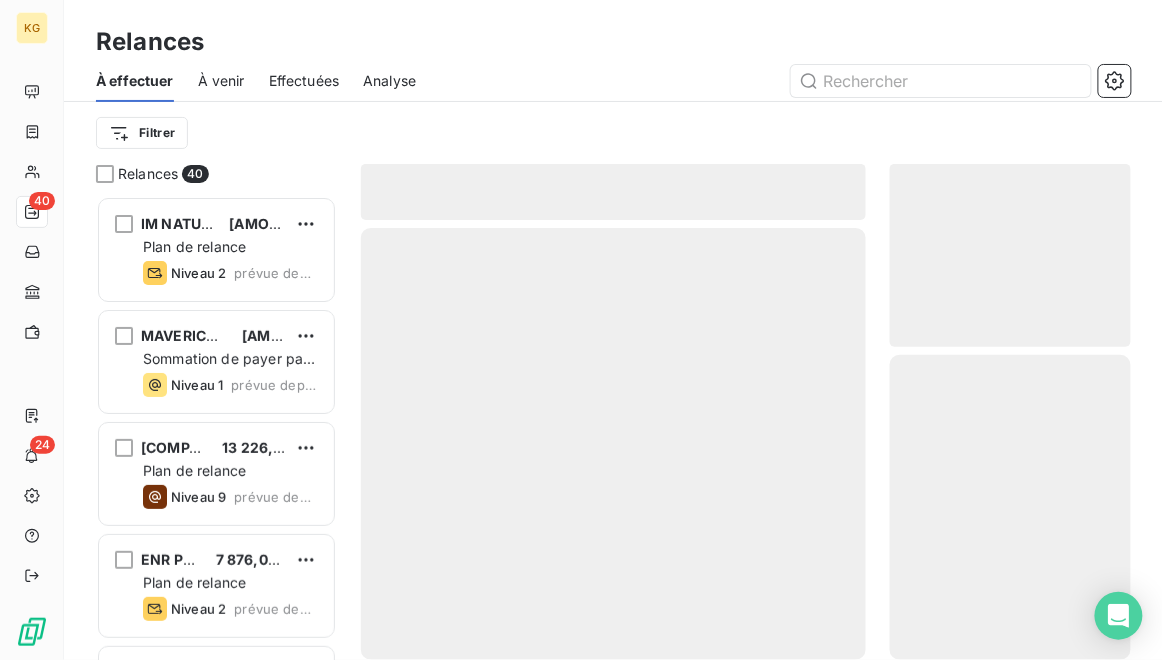 scroll, scrollTop: 14, scrollLeft: 14, axis: both 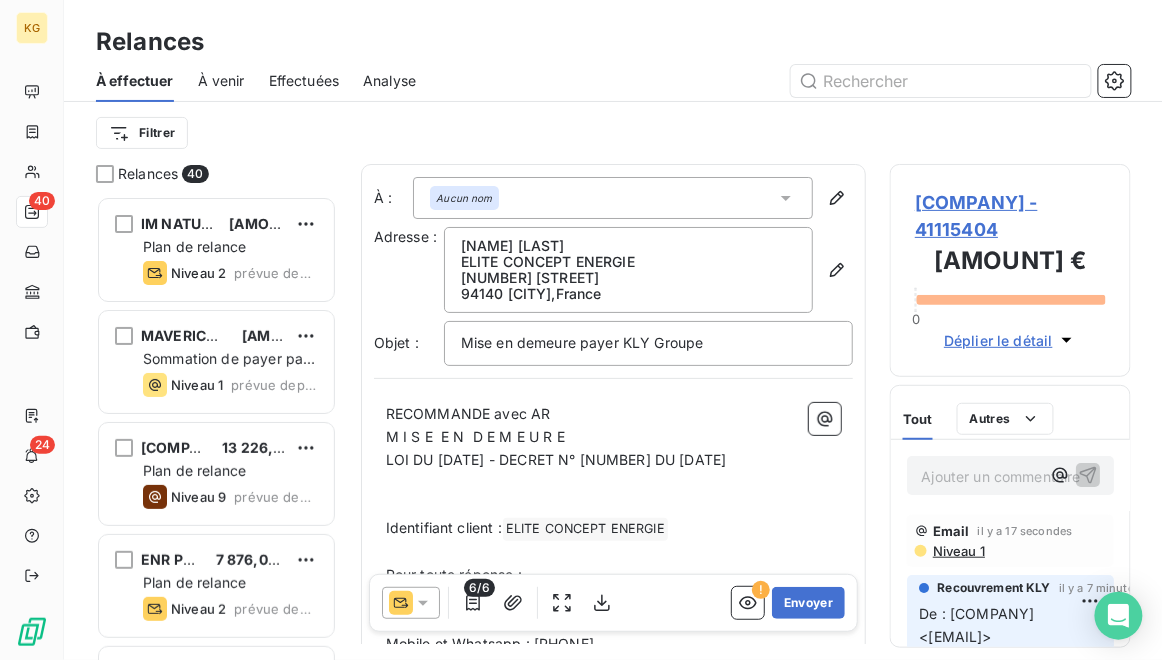 click 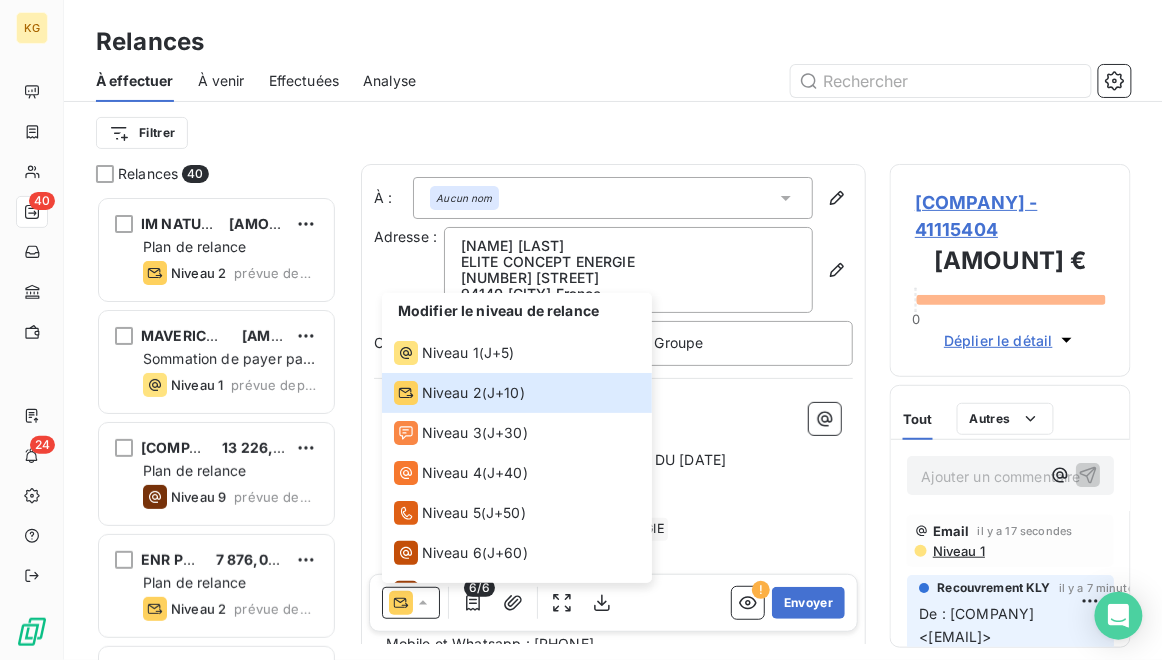 click on "﻿" at bounding box center [614, 483] 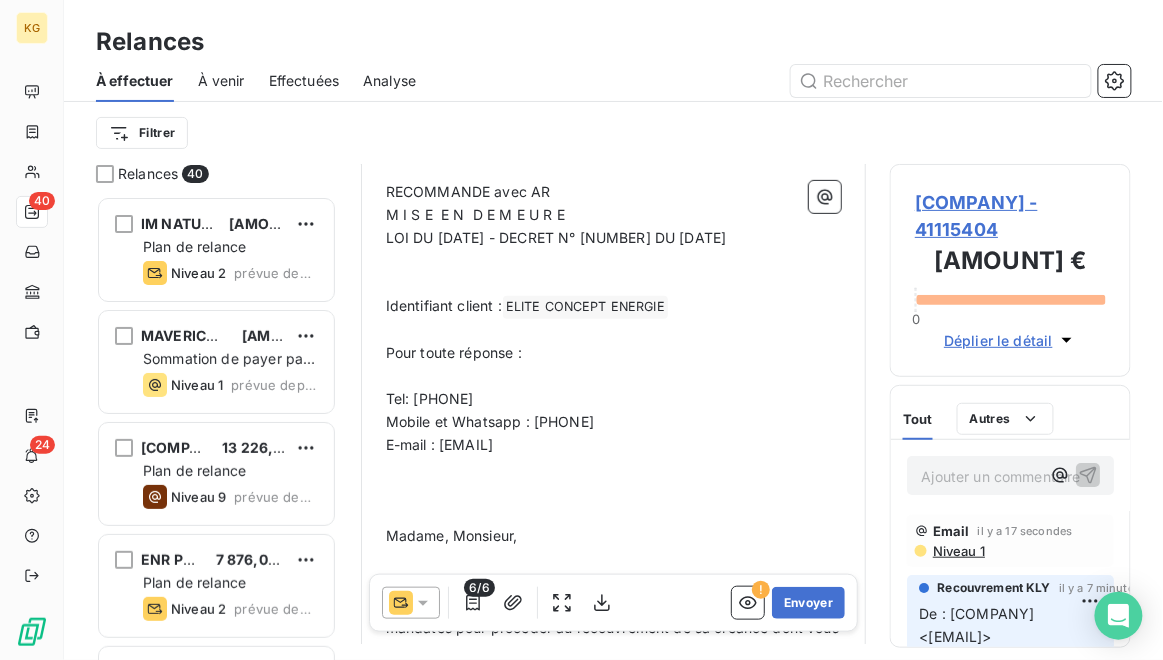 scroll, scrollTop: 0, scrollLeft: 0, axis: both 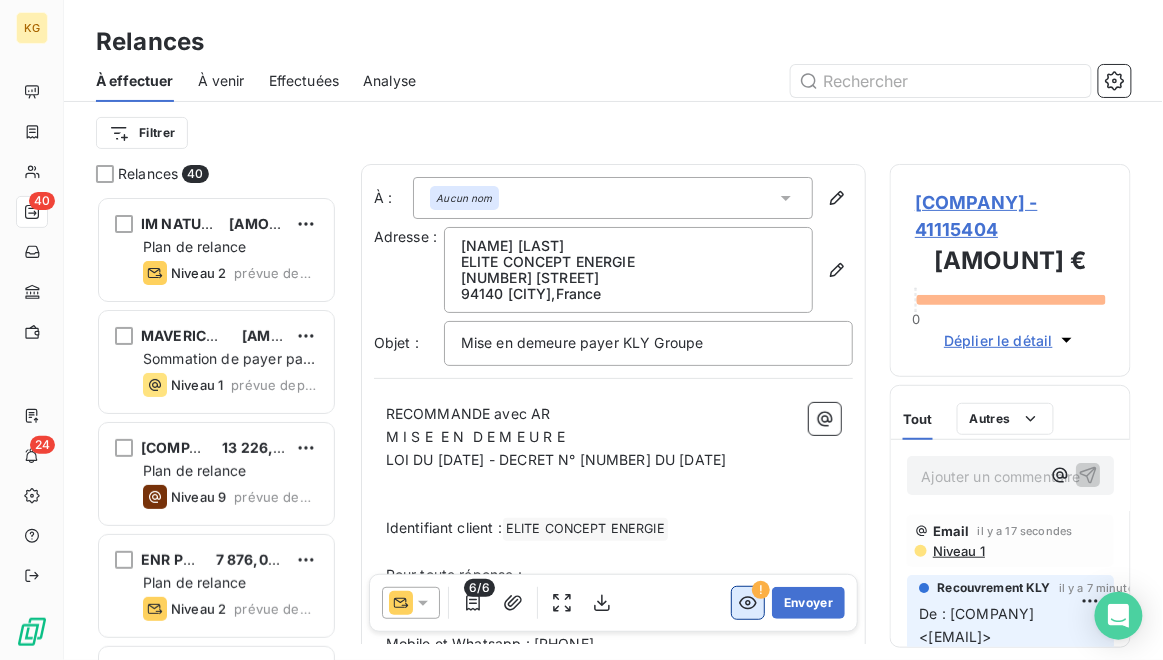click 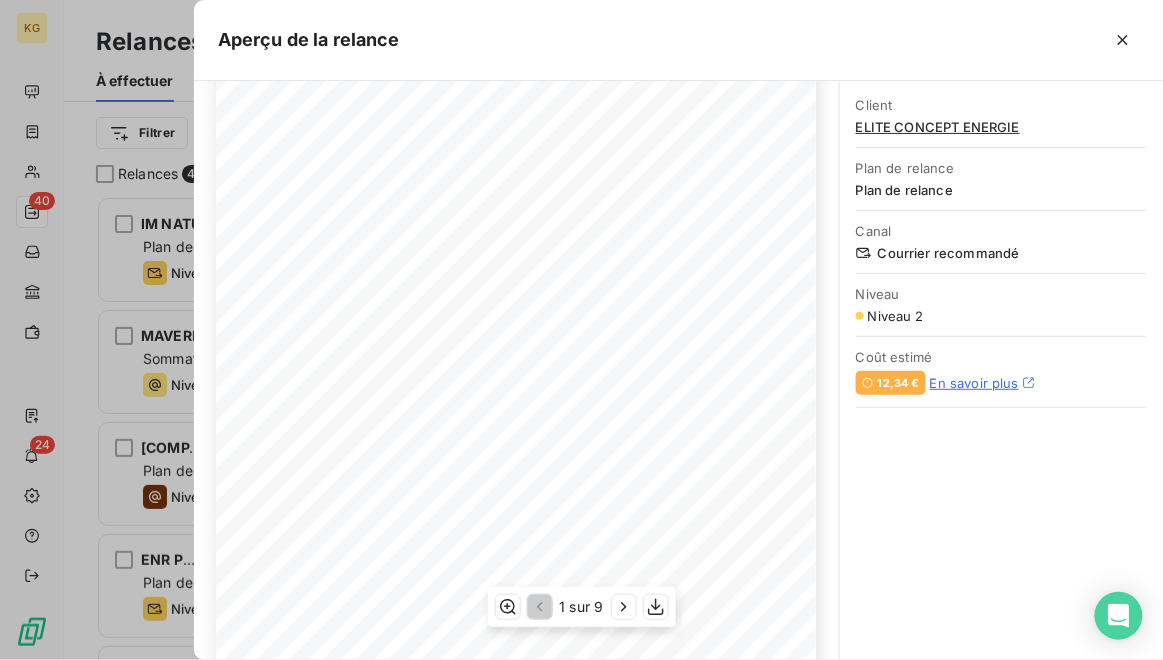 scroll, scrollTop: 382, scrollLeft: 0, axis: vertical 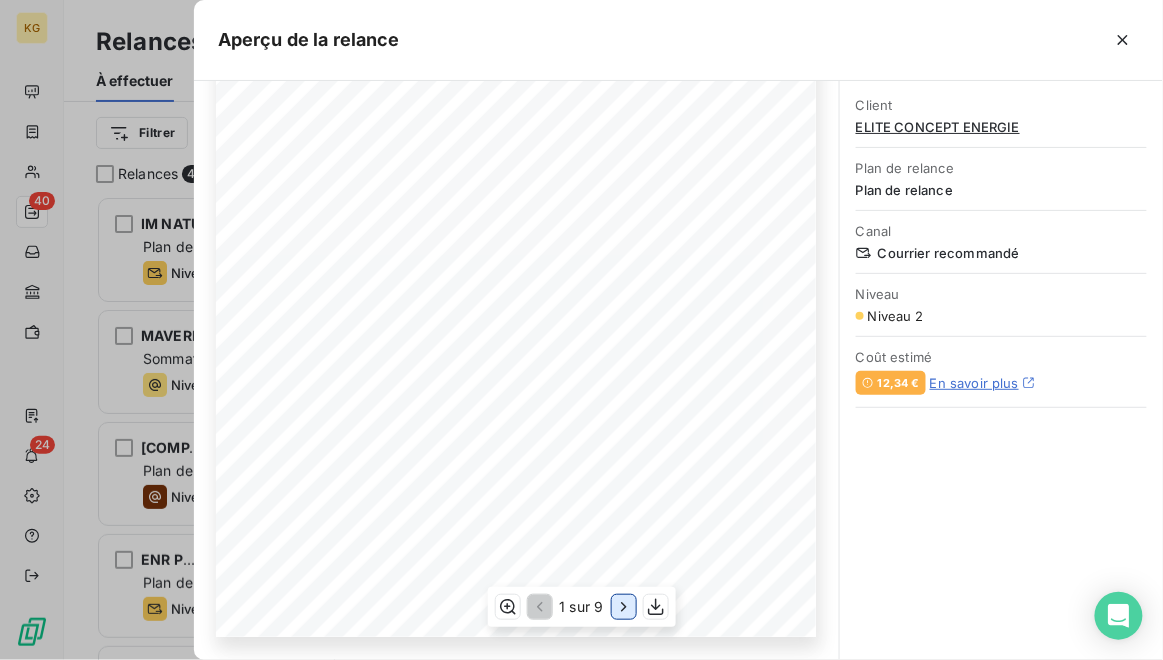 click 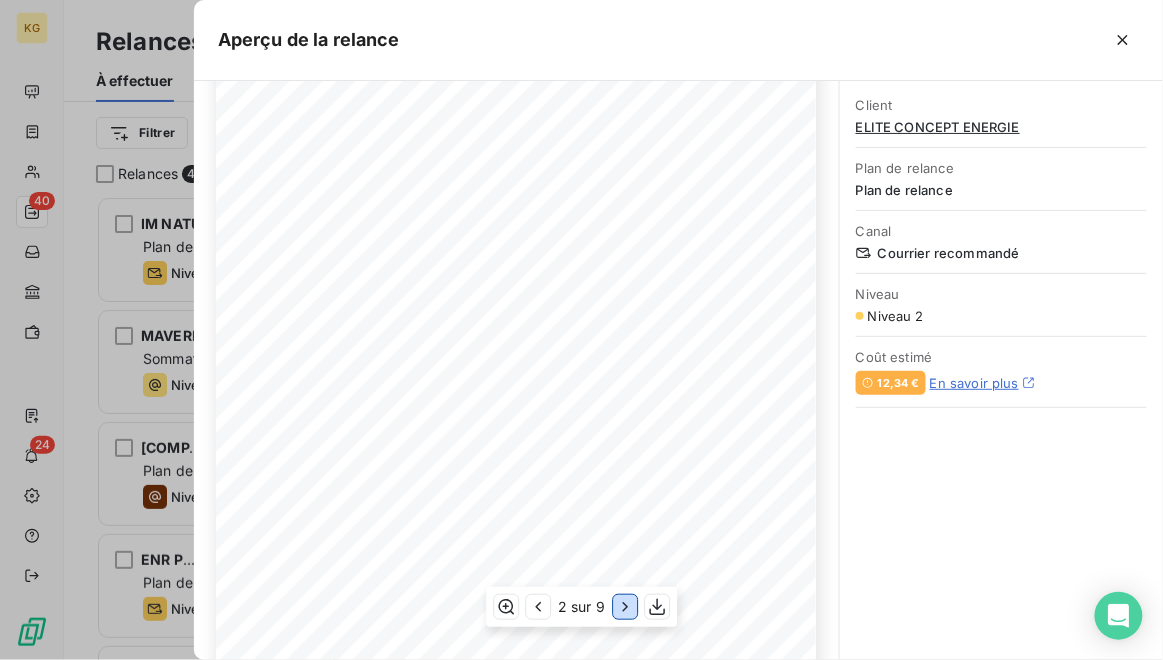 scroll, scrollTop: 382, scrollLeft: 0, axis: vertical 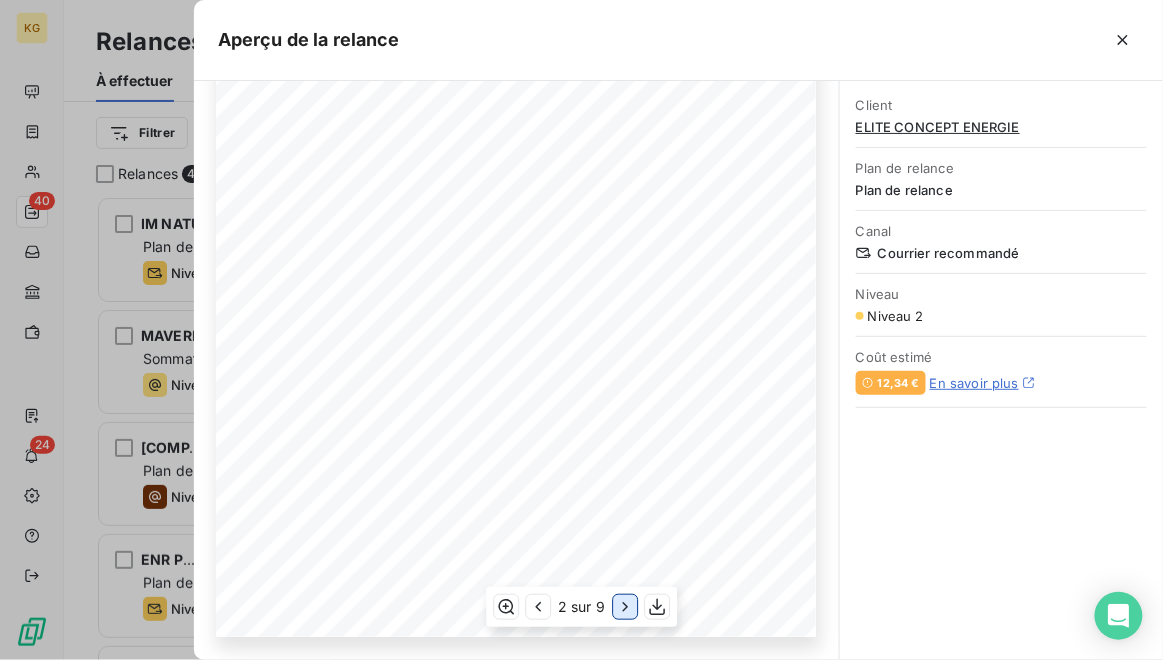 click 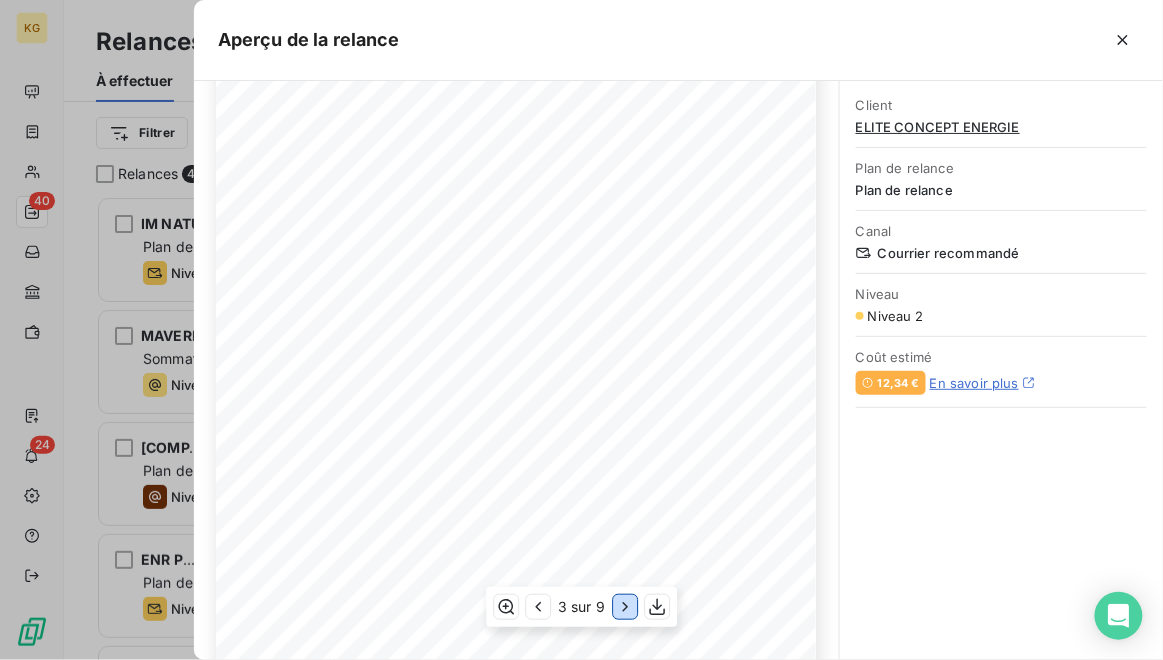 scroll, scrollTop: 382, scrollLeft: 0, axis: vertical 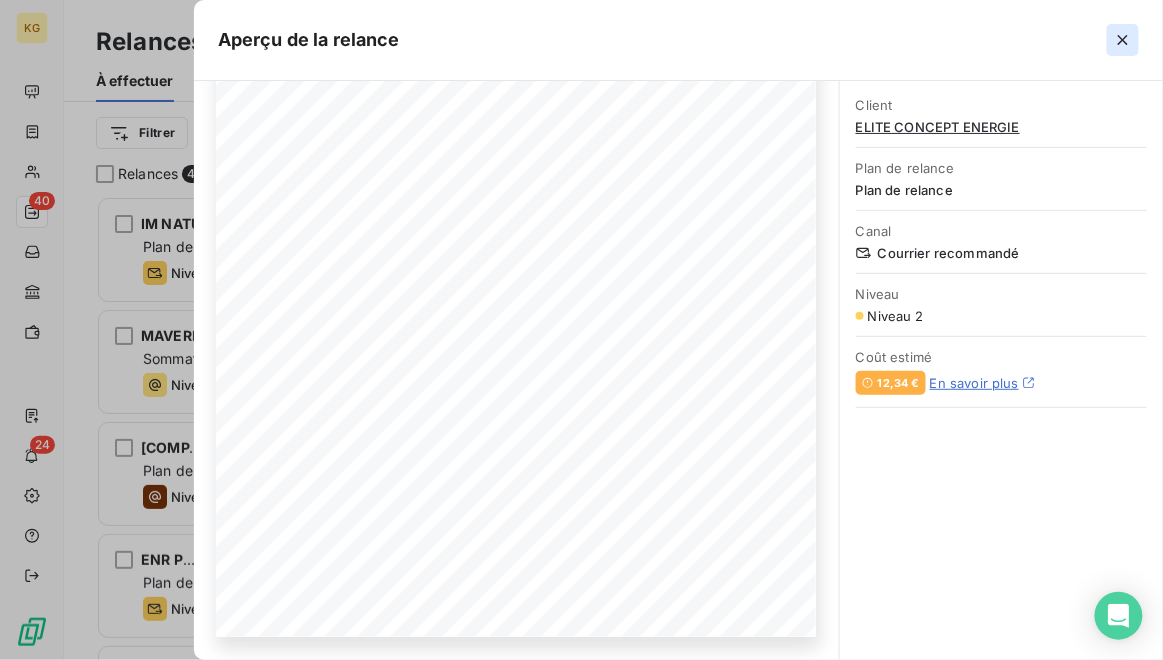 click 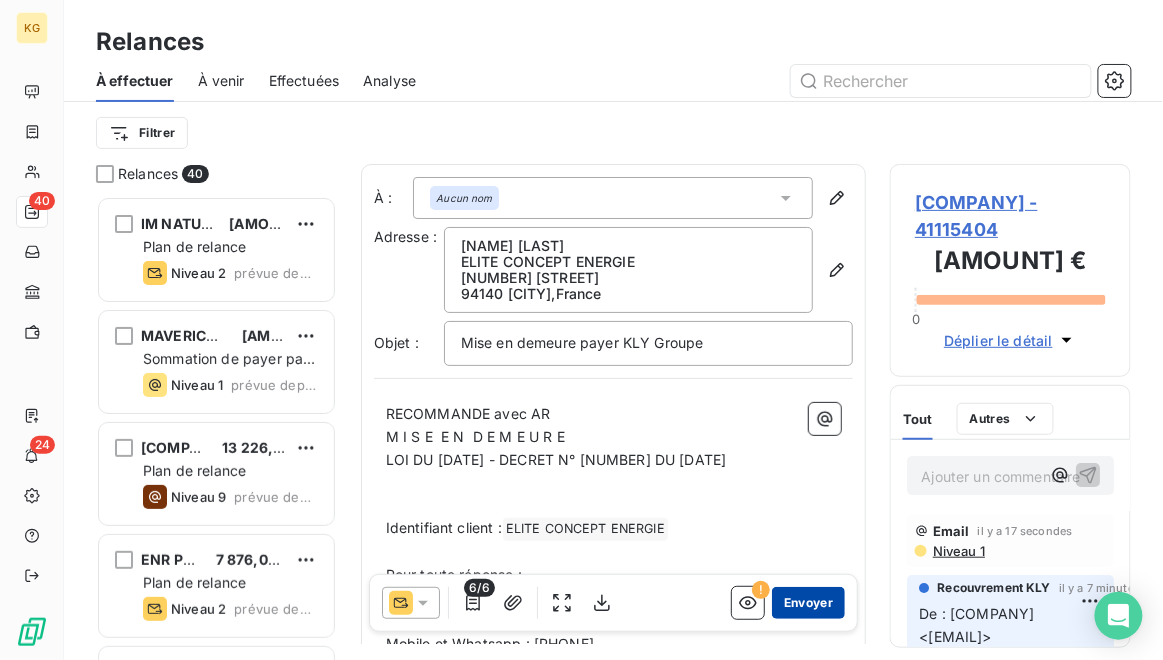 click on "Envoyer" at bounding box center [808, 603] 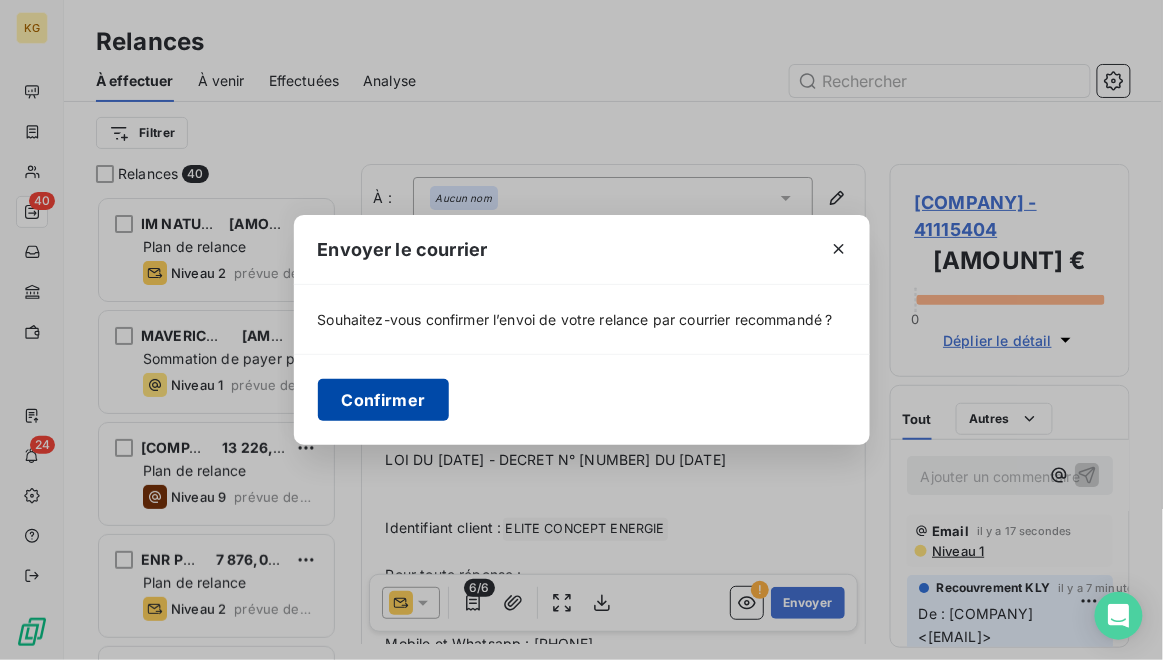 click on "Confirmer" at bounding box center [384, 400] 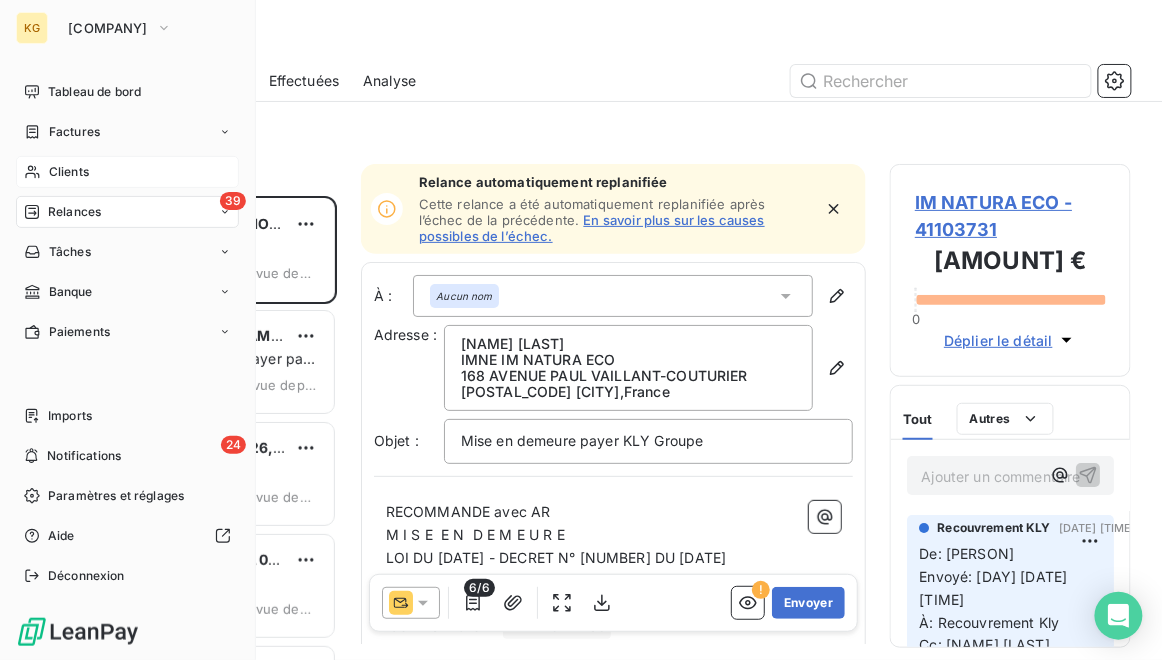 click on "Clients" at bounding box center [69, 172] 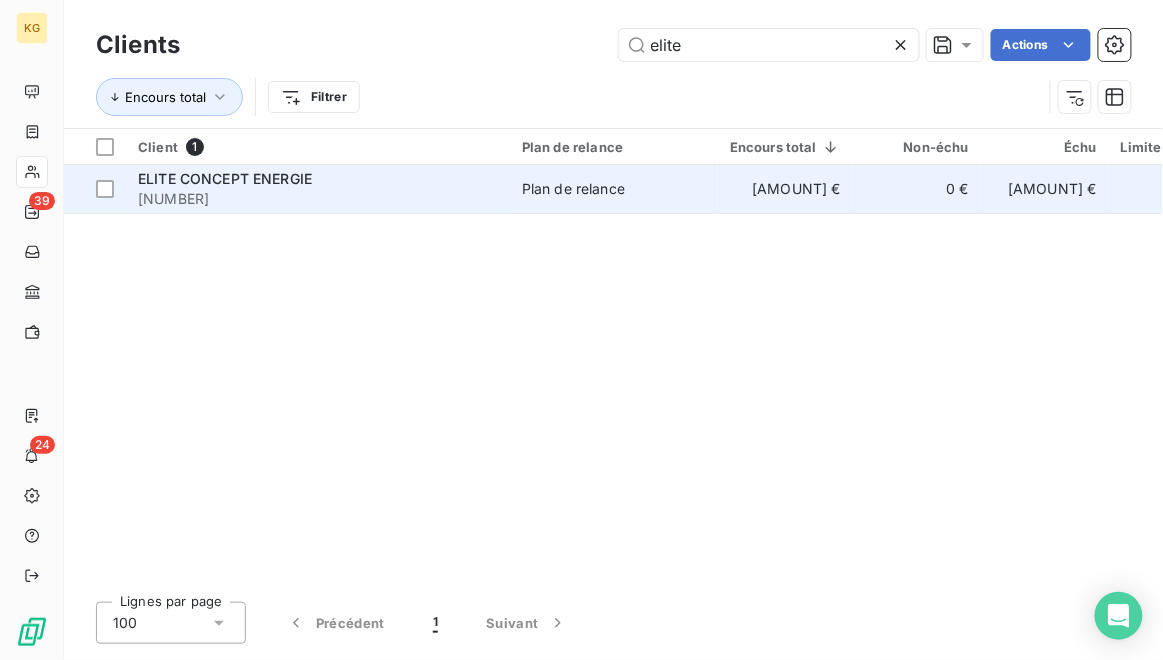 click on "ELITE CONCEPT ENERGIE" at bounding box center (318, 179) 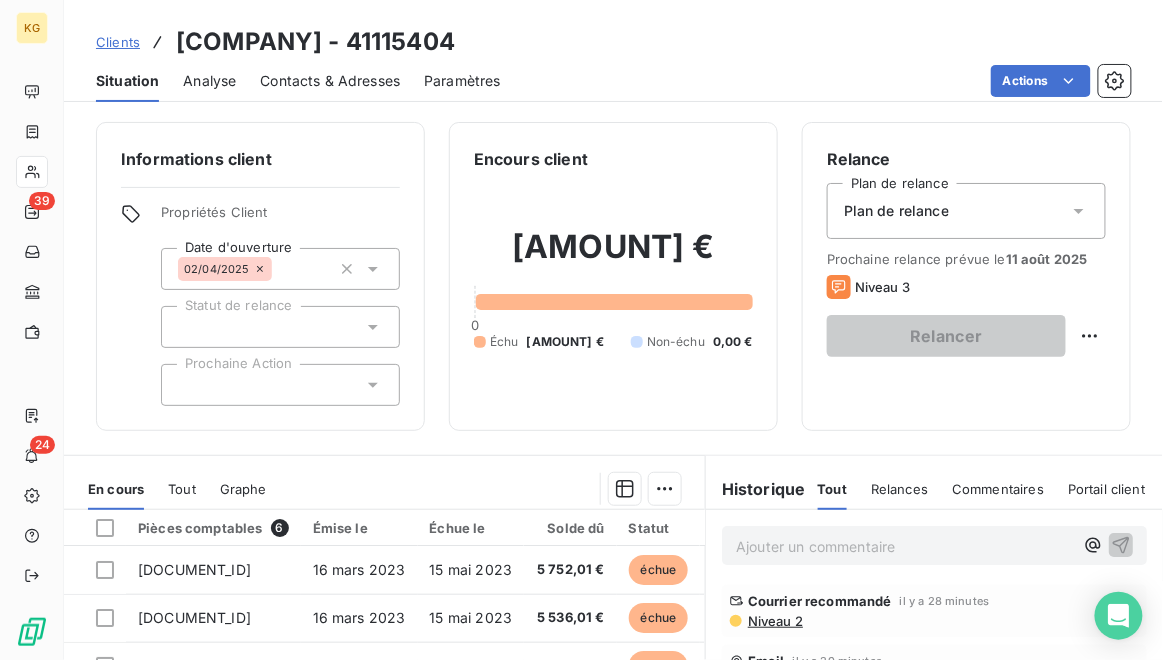 click on "[COMPANY] - 41115404" at bounding box center [315, 42] 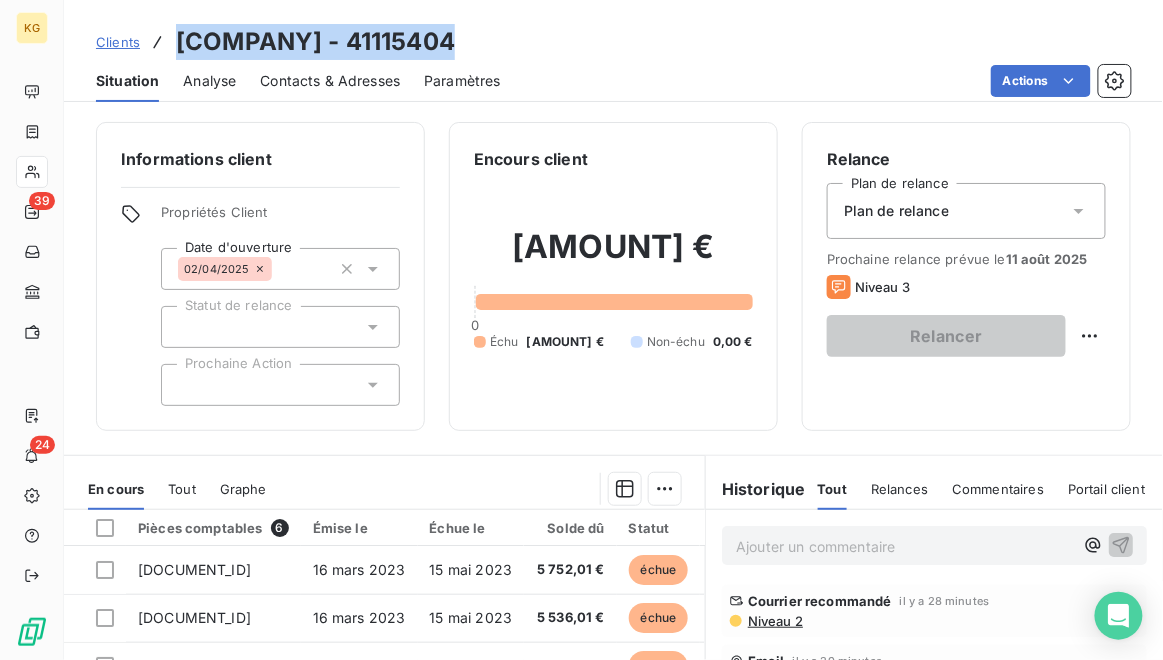 click on "[COMPANY] - 41115404" at bounding box center (315, 42) 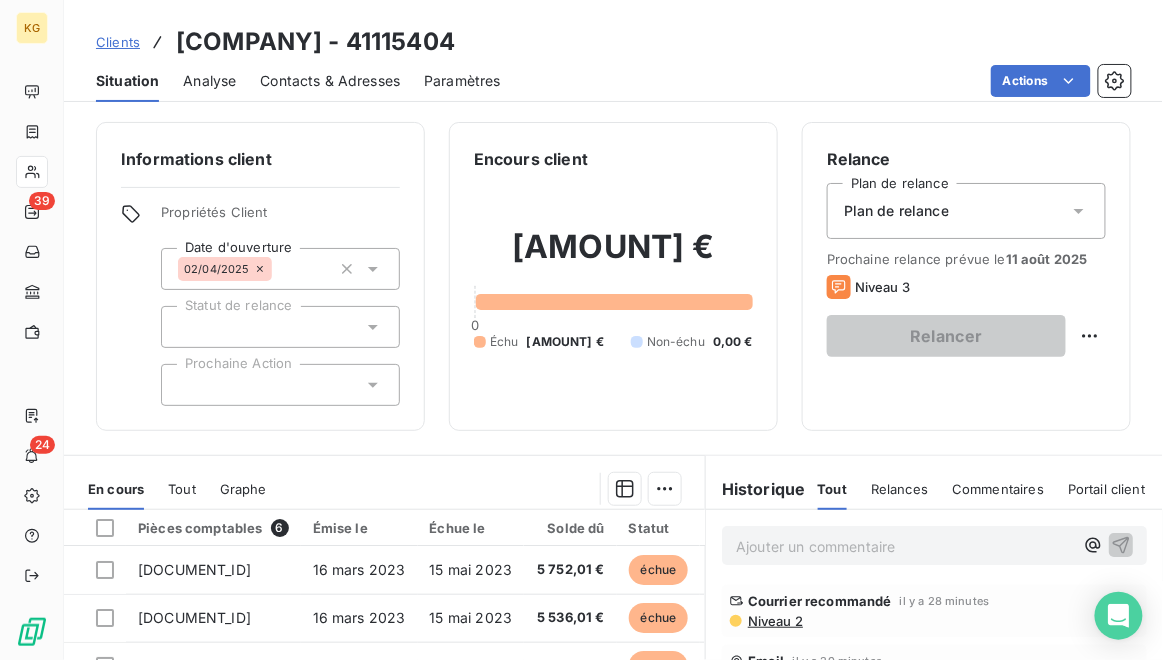 drag, startPoint x: 443, startPoint y: 38, endPoint x: 161, endPoint y: 39, distance: 282.00177 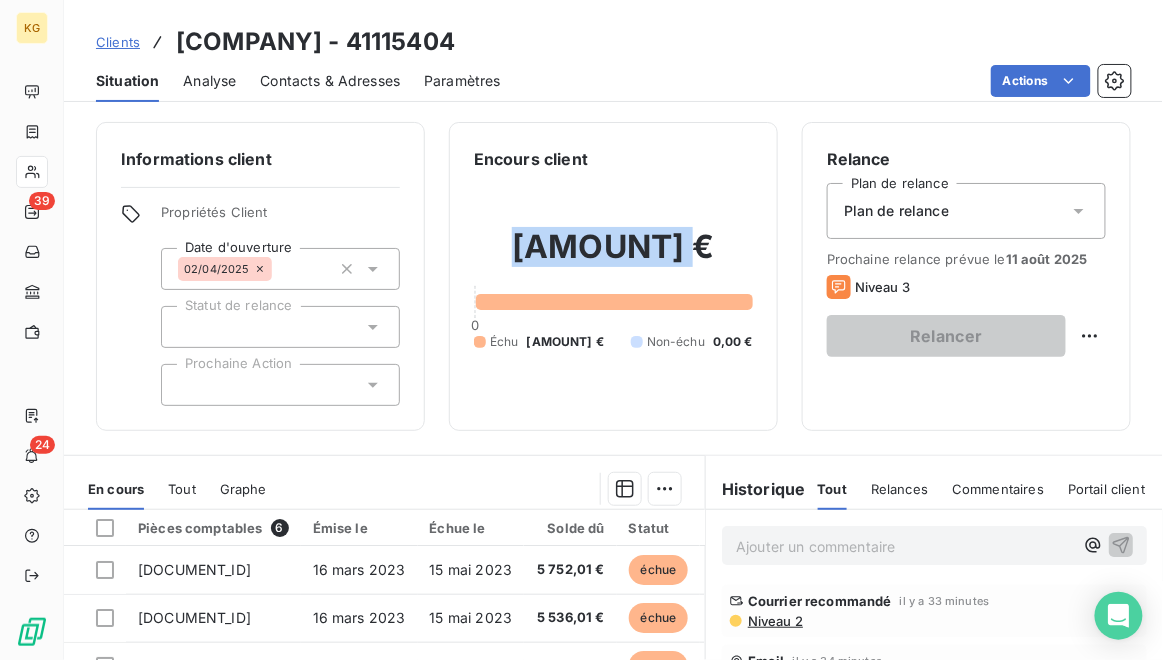 drag, startPoint x: 513, startPoint y: 243, endPoint x: 667, endPoint y: 233, distance: 154.32434 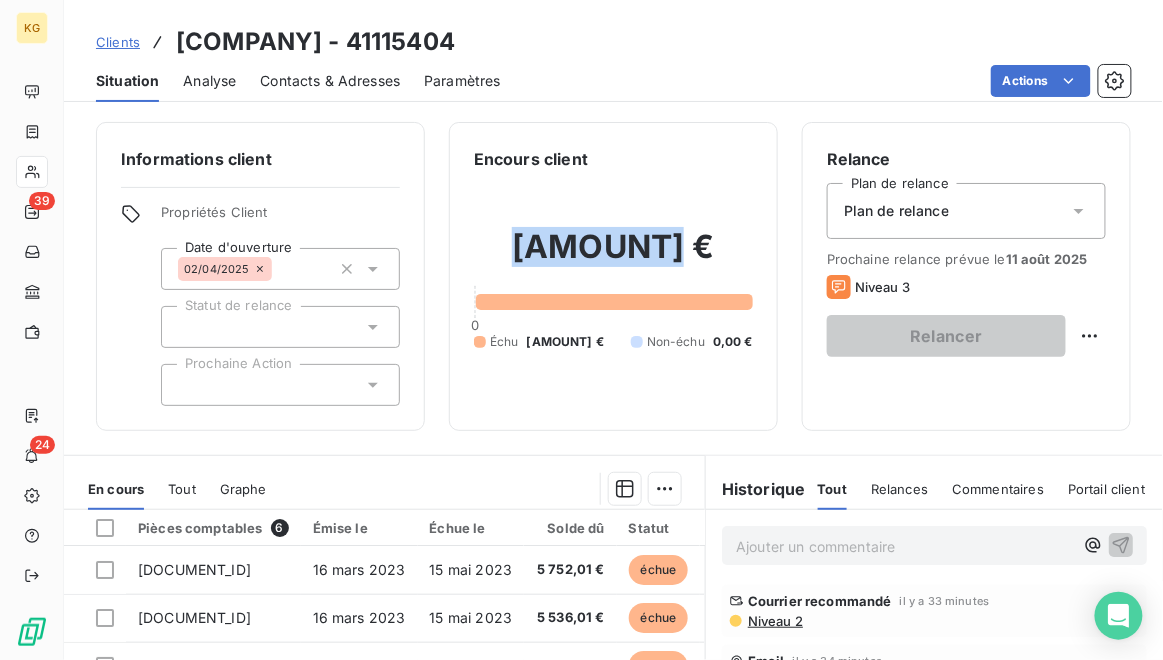 drag, startPoint x: 508, startPoint y: 242, endPoint x: 651, endPoint y: 242, distance: 143 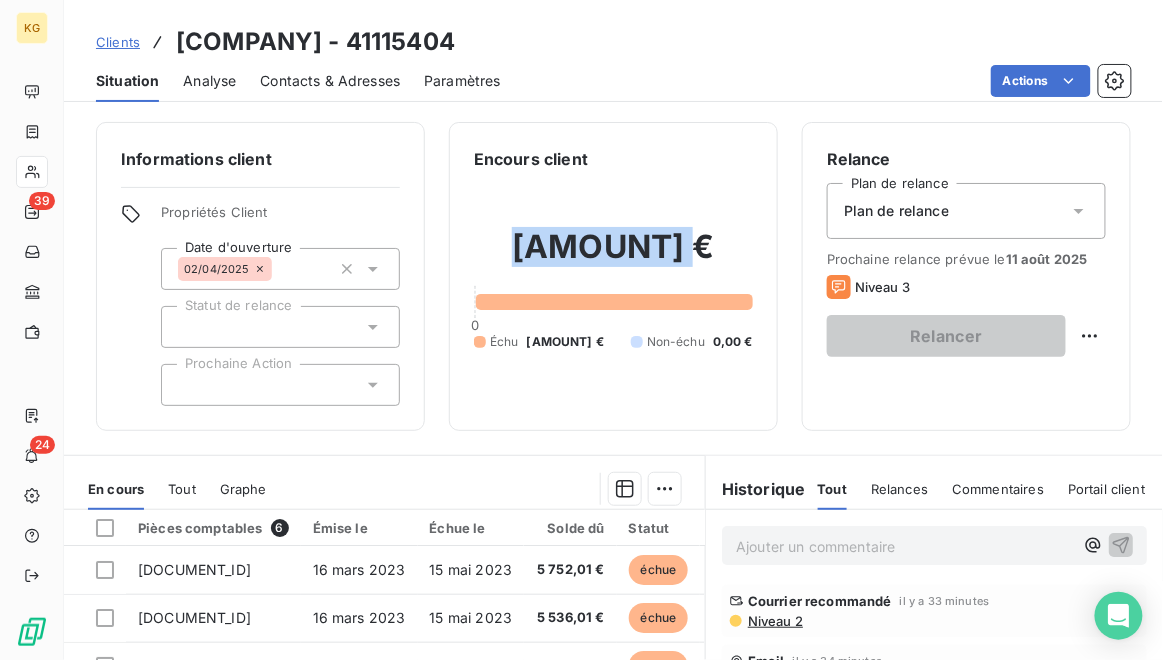 click on "[AMOUNT] €" at bounding box center (613, 257) 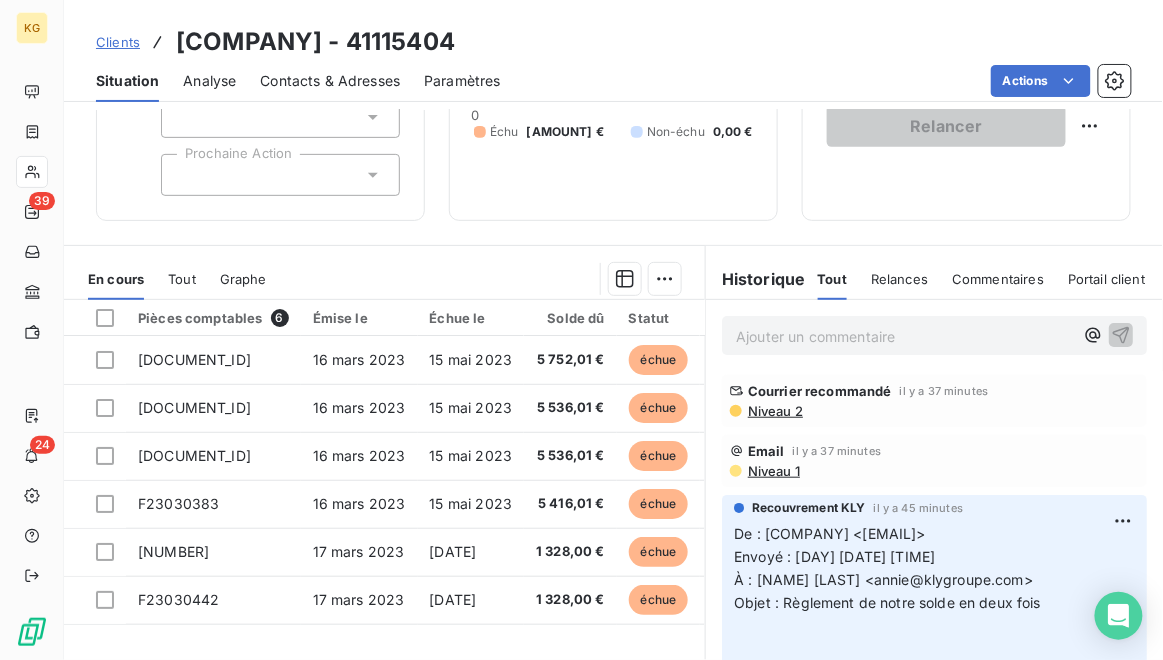 scroll, scrollTop: 212, scrollLeft: 0, axis: vertical 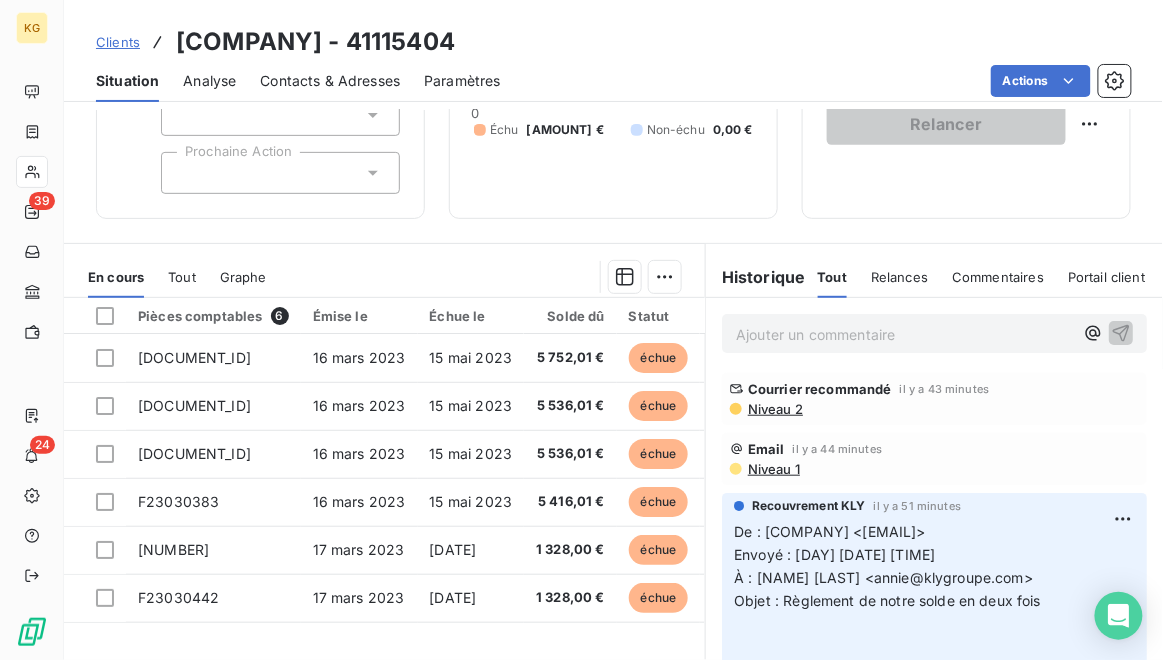 click on "Clients" at bounding box center [118, 42] 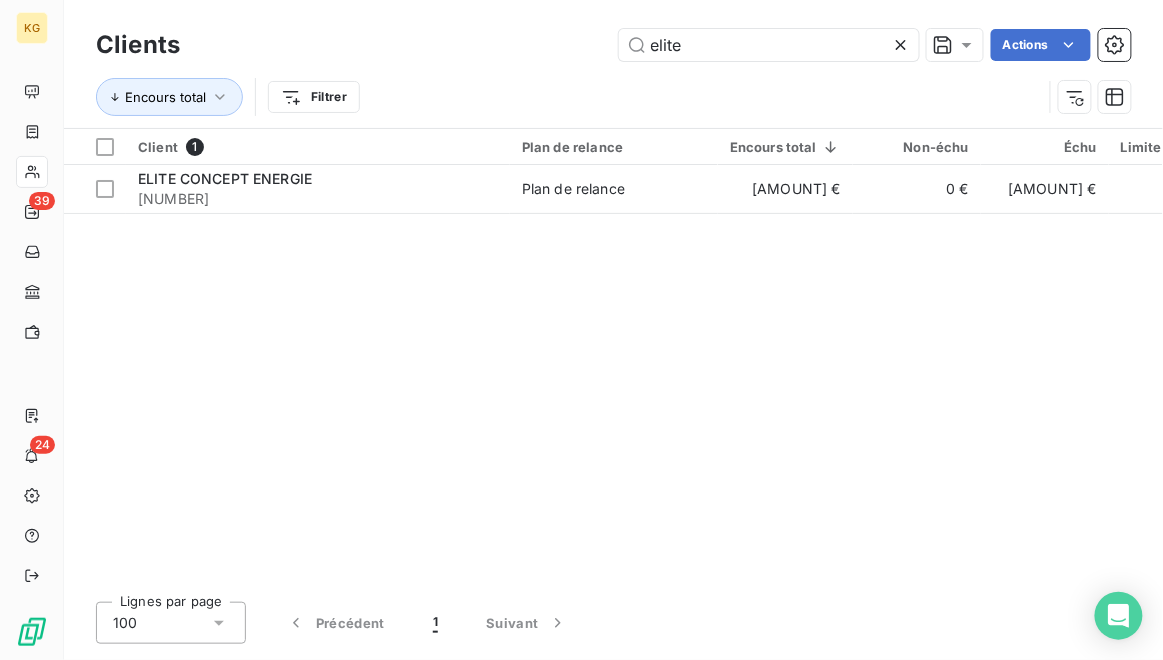 drag, startPoint x: 713, startPoint y: 49, endPoint x: 386, endPoint y: 47, distance: 327.0061 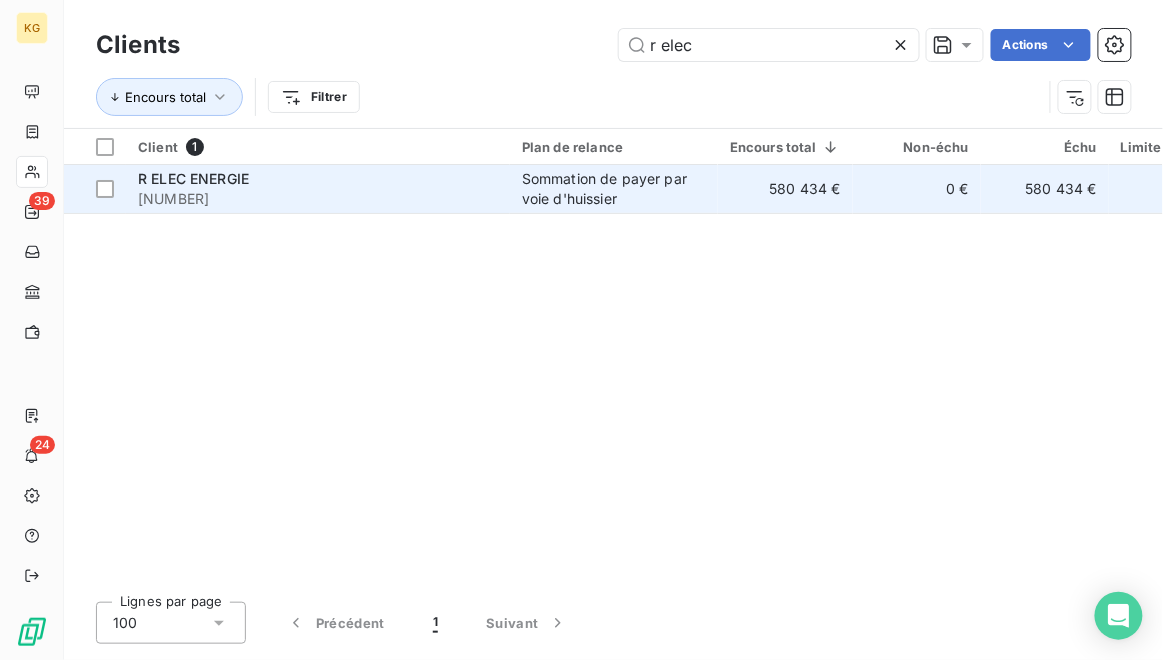 type on "r elec" 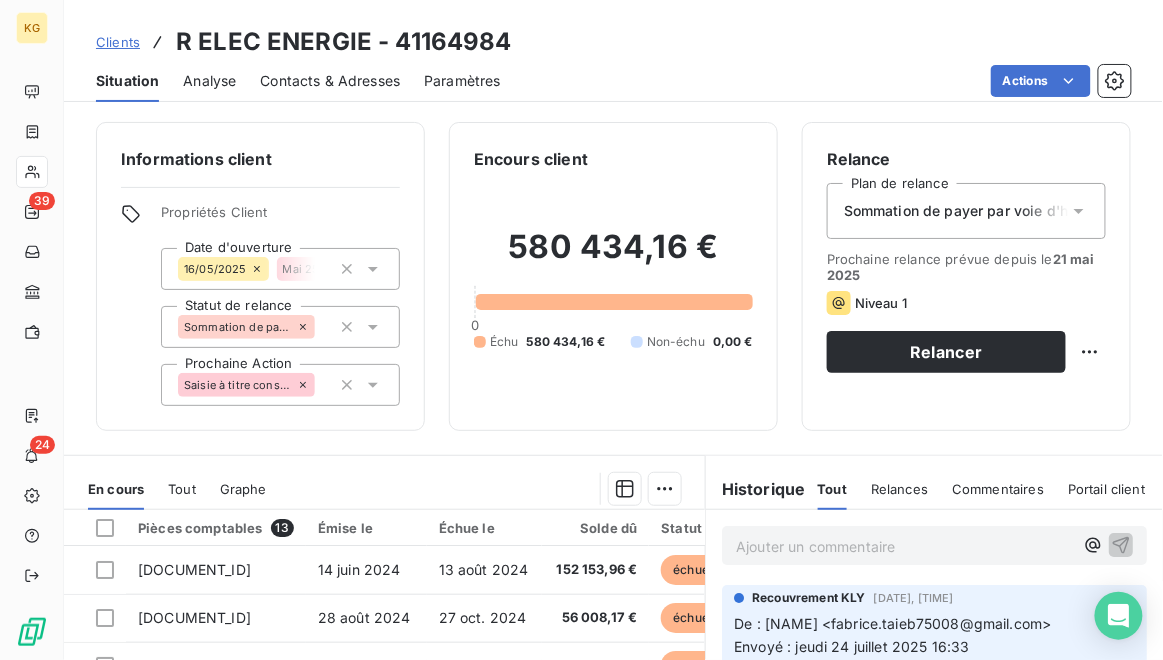scroll, scrollTop: 212, scrollLeft: 0, axis: vertical 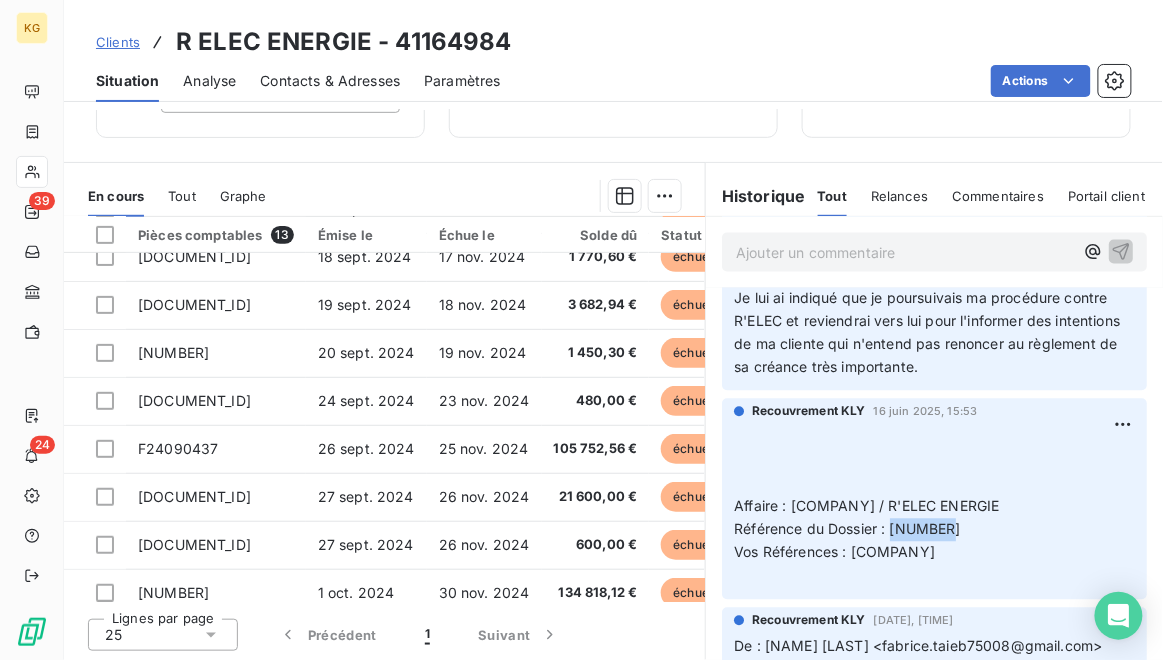 drag, startPoint x: 884, startPoint y: 549, endPoint x: 1019, endPoint y: 546, distance: 135.03333 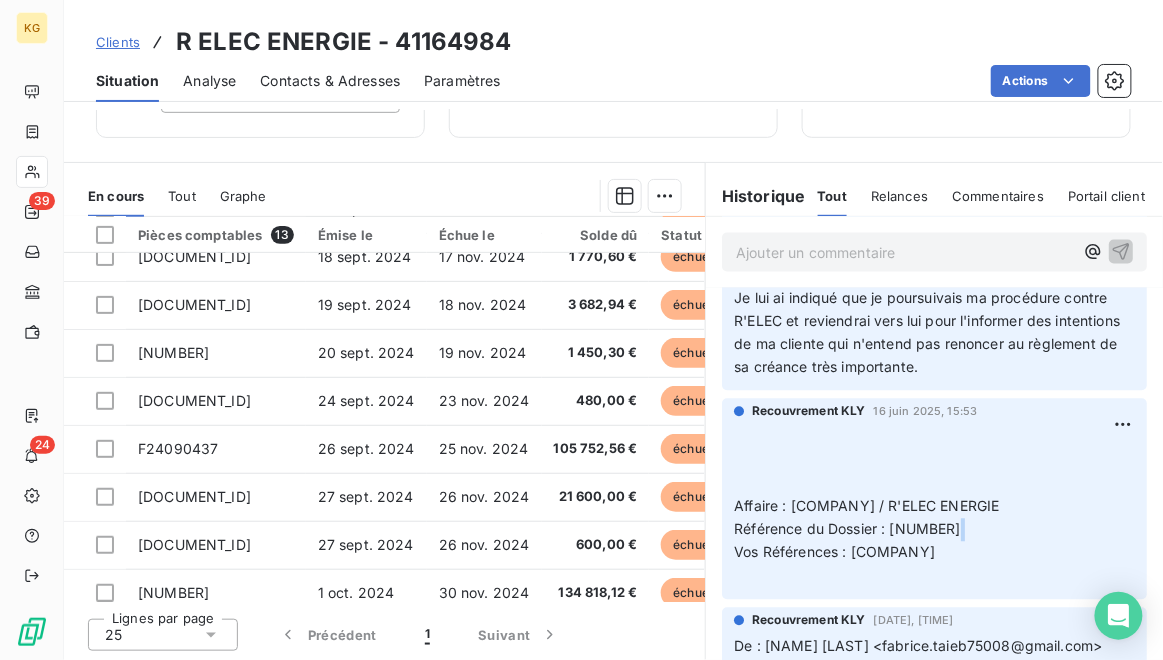 click on "﻿ ﻿ ﻿ Affaire : [COMPANY] / R'ELEC ENERGIE Référence du Dossier : [NUMBER] Vos Références : [COMPANY] ﻿" at bounding box center (934, 507) 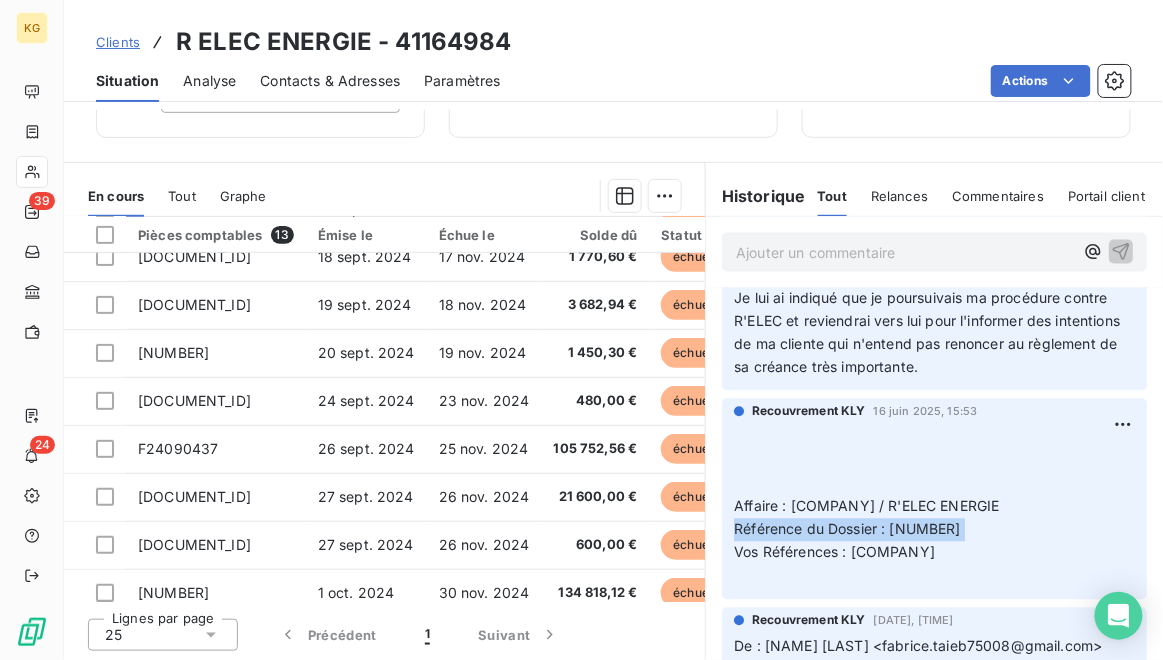 drag, startPoint x: 1019, startPoint y: 546, endPoint x: 945, endPoint y: 546, distance: 74 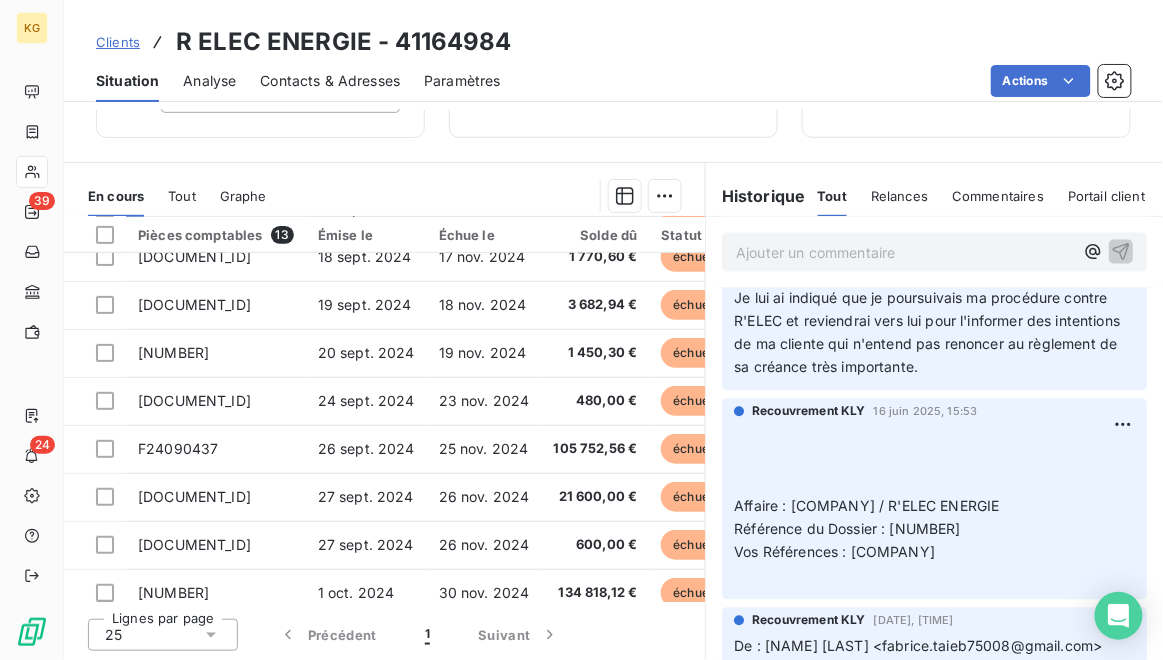 drag, startPoint x: 883, startPoint y: 550, endPoint x: 953, endPoint y: 550, distance: 70 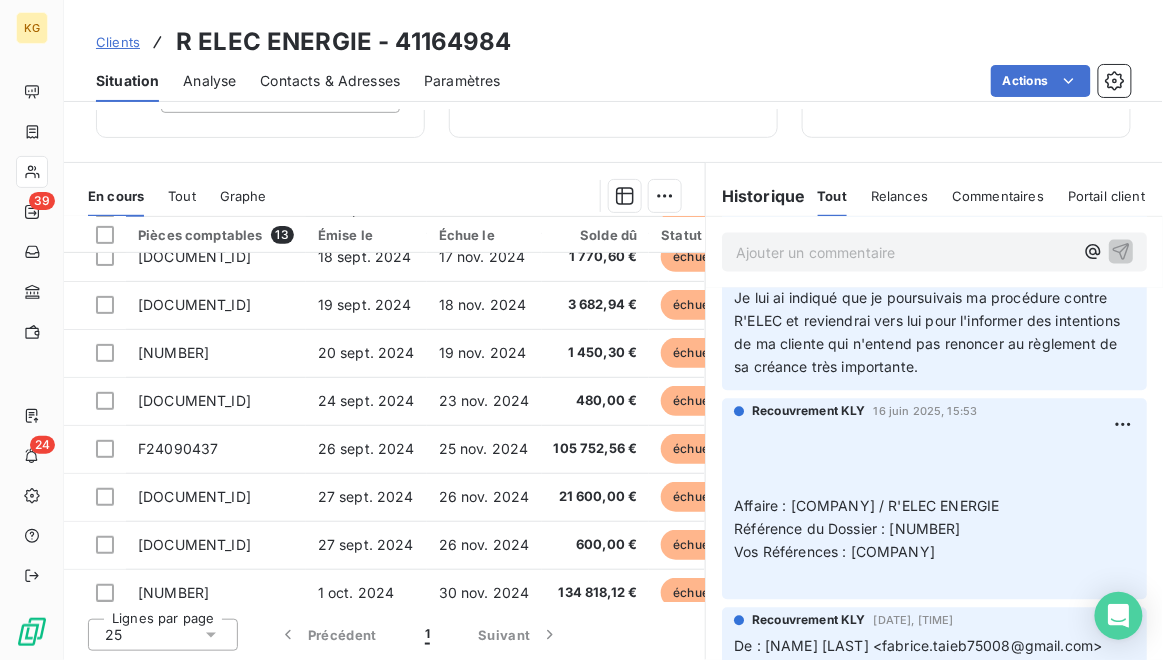 drag, startPoint x: 886, startPoint y: 554, endPoint x: 978, endPoint y: 549, distance: 92.13577 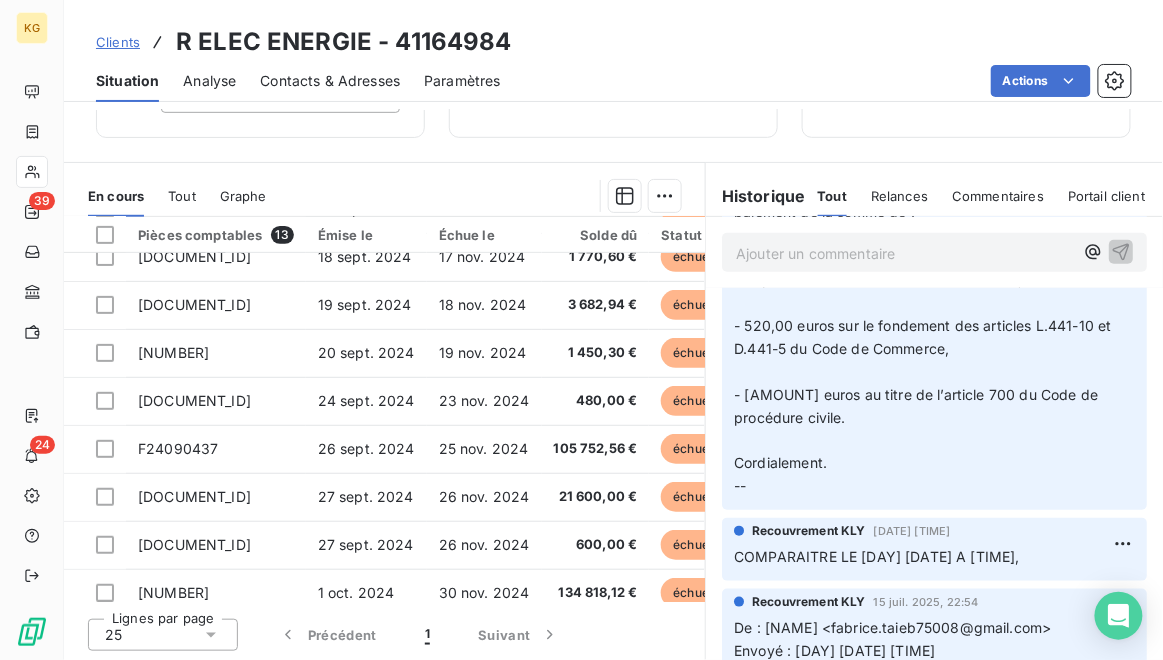 scroll, scrollTop: 0, scrollLeft: 0, axis: both 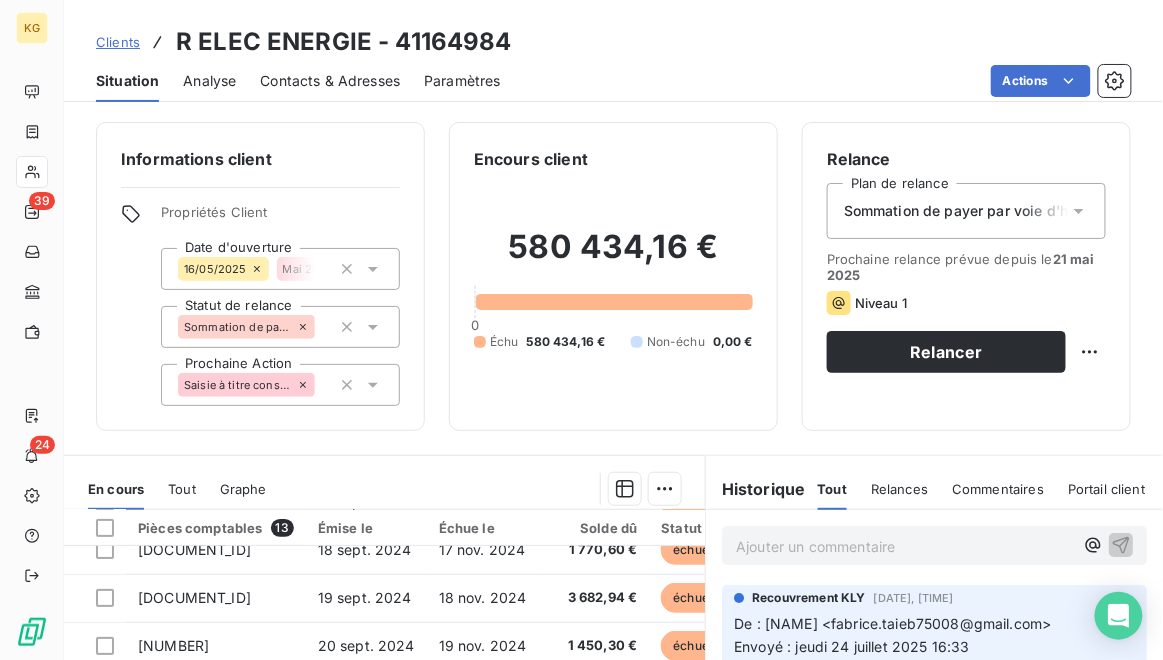 click on "Ajouter un commentaire ﻿" at bounding box center (904, 546) 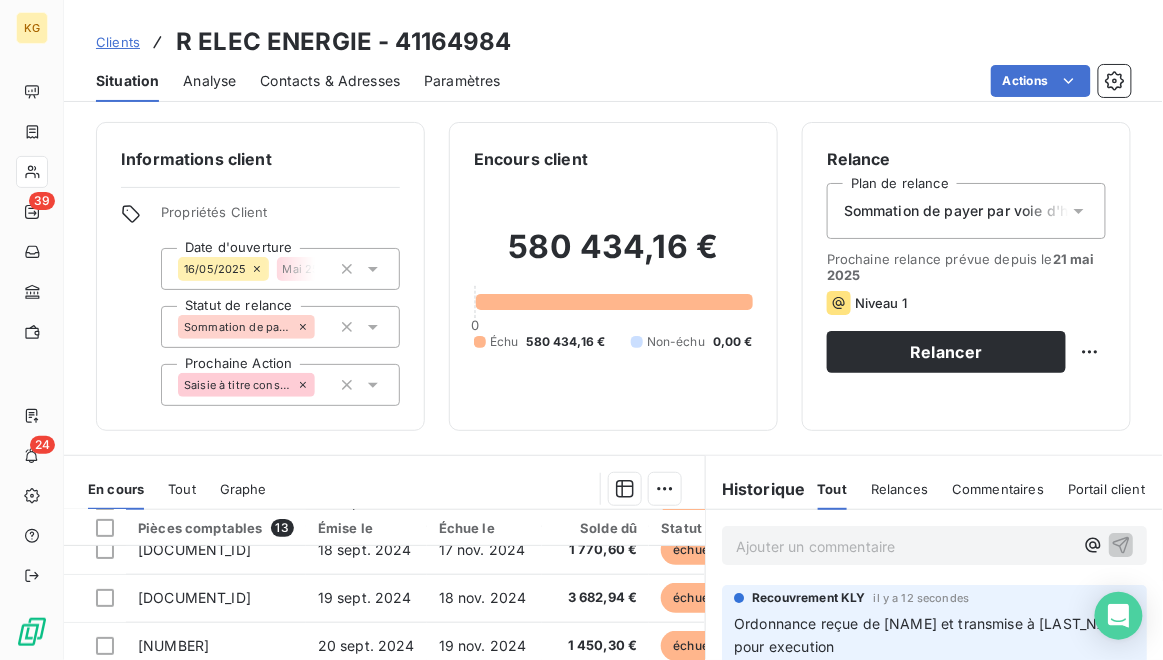 click on "Ajouter un commentaire ﻿" at bounding box center (904, 546) 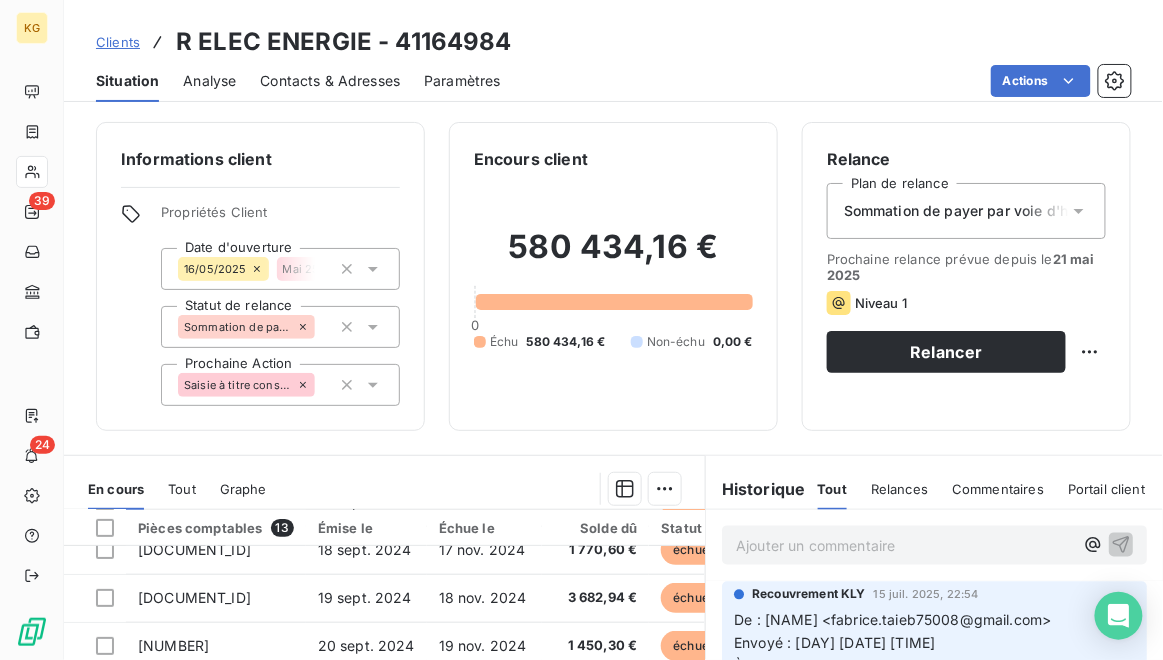 scroll, scrollTop: 0, scrollLeft: 0, axis: both 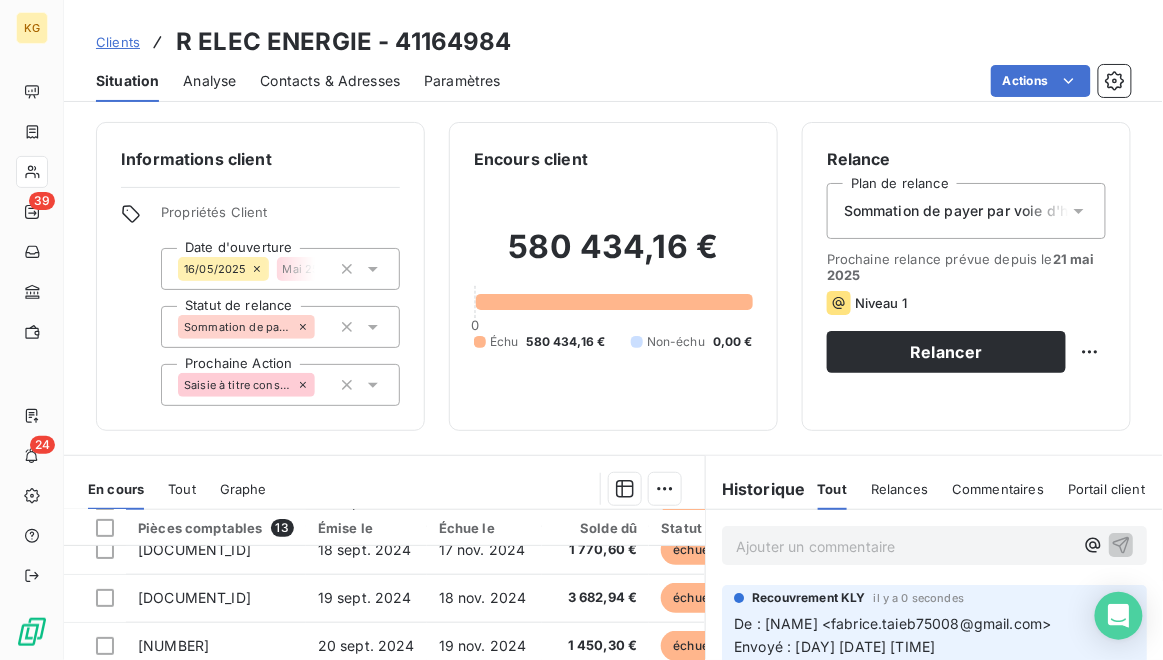 click on "Ajouter un commentaire ﻿" at bounding box center [904, 546] 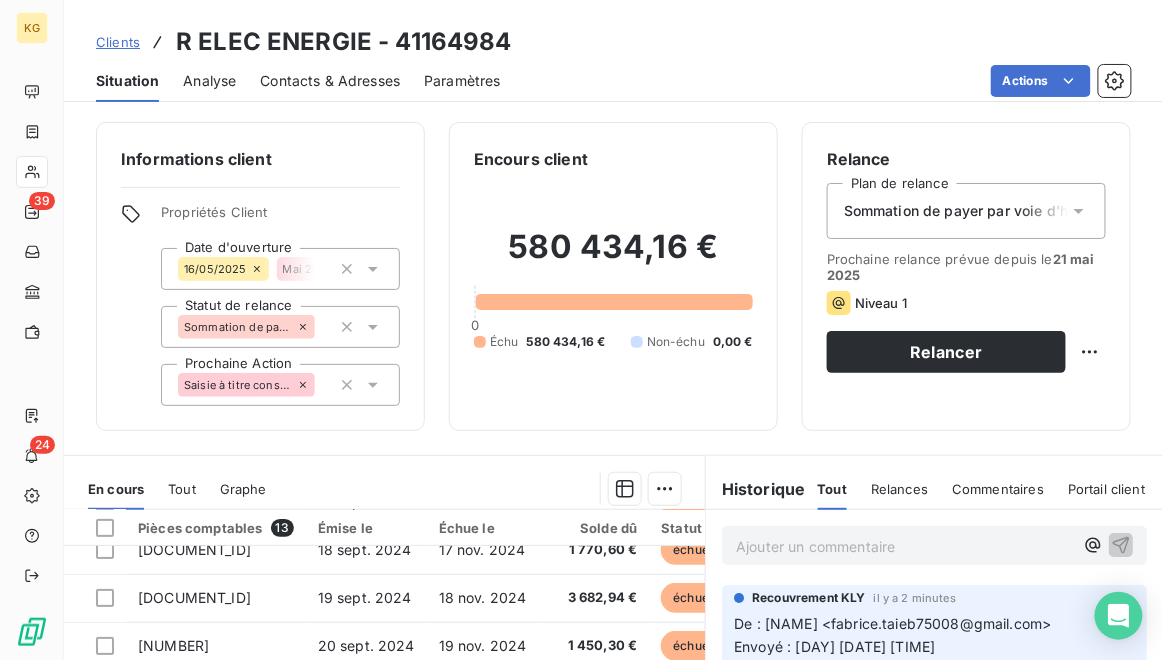click on "Informations client Propriétés Client Date d'ouverture [DATE] Mai 25 Statut de relance  Sommation de payer par huissier Prochaine Action Saisie à titre conservatoire Encours client   [AMOUNT] [AMOUNT] [AMOUNT]   Relance Plan de relance Sommation de payer par voie d'huissier Prochaine relance prévue depuis le  [DATE] Niveau 1 Relancer" at bounding box center [613, 276] 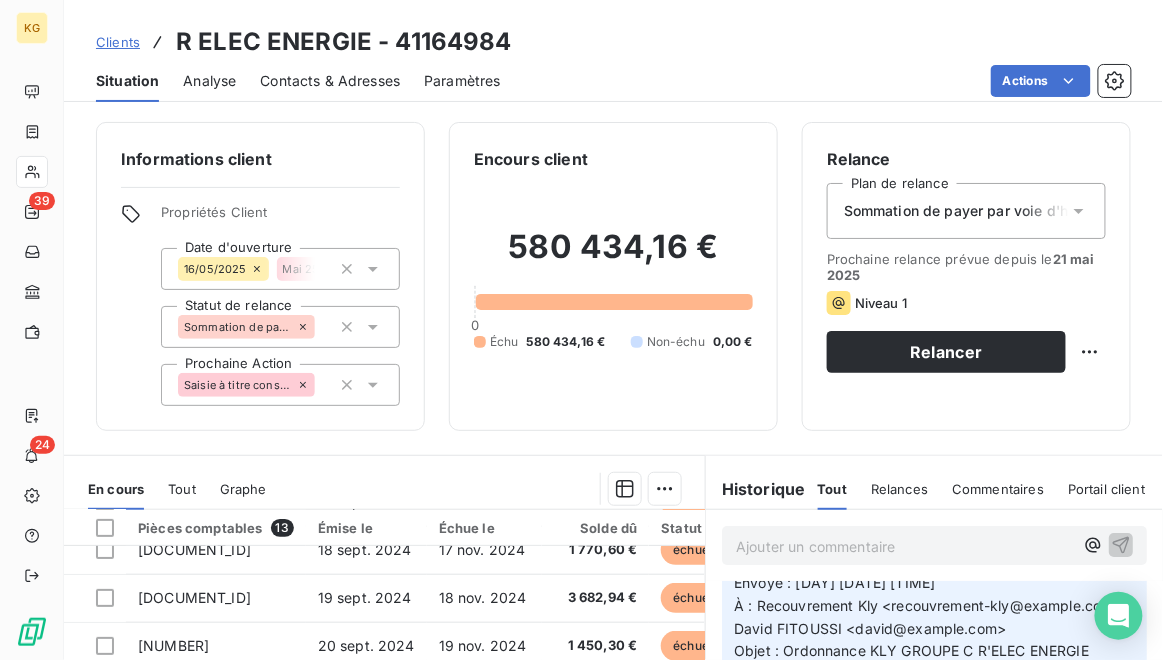 scroll, scrollTop: 0, scrollLeft: 0, axis: both 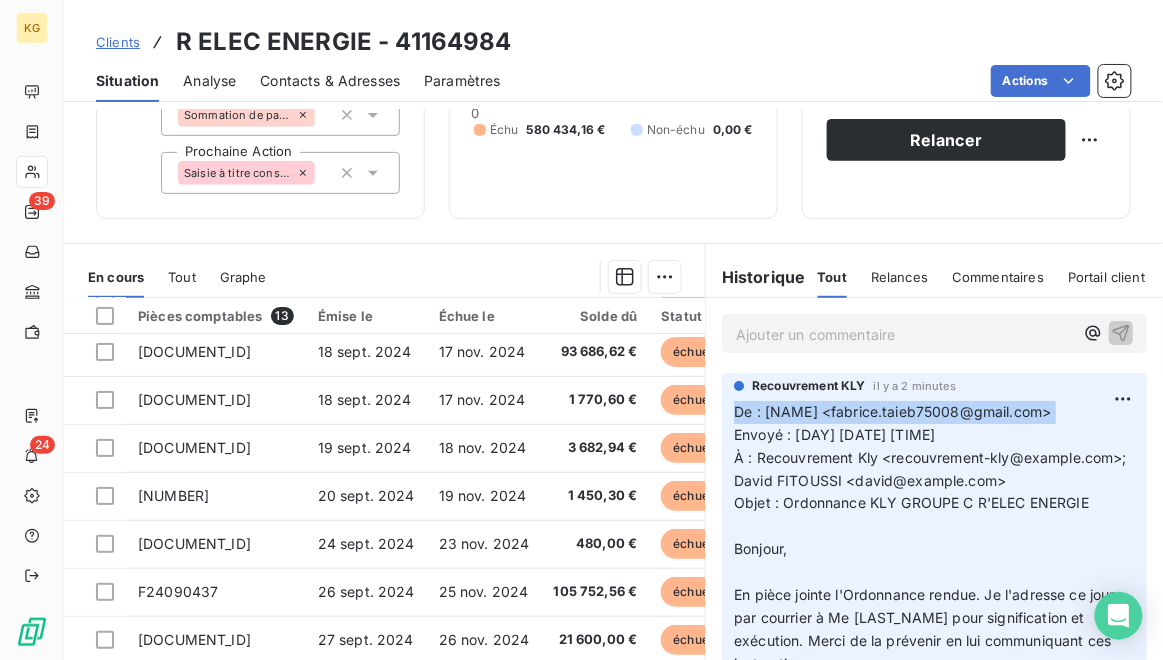 drag, startPoint x: 701, startPoint y: 438, endPoint x: 701, endPoint y: 409, distance: 29 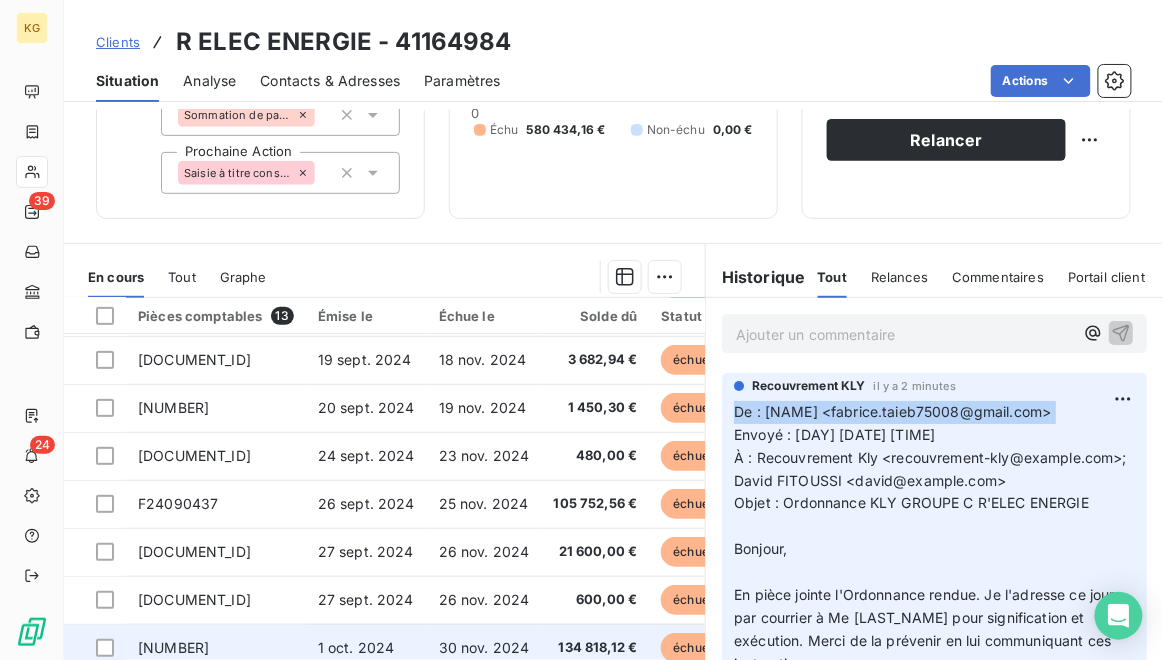 scroll, scrollTop: 282, scrollLeft: 0, axis: vertical 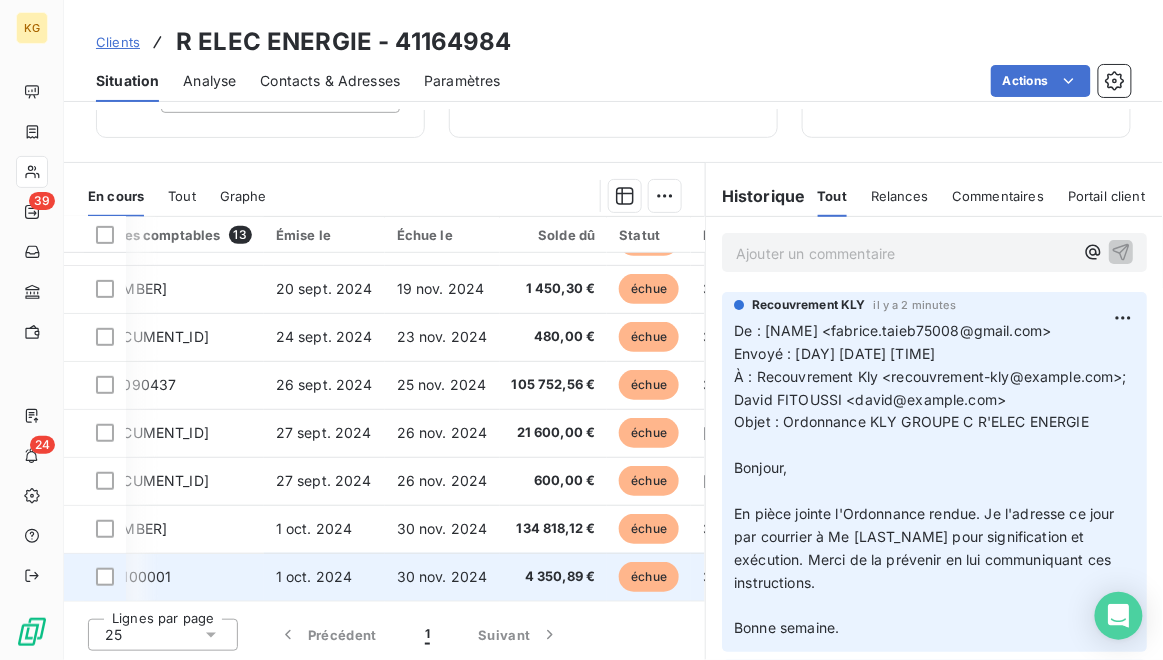 drag, startPoint x: 670, startPoint y: 590, endPoint x: 681, endPoint y: 590, distance: 11 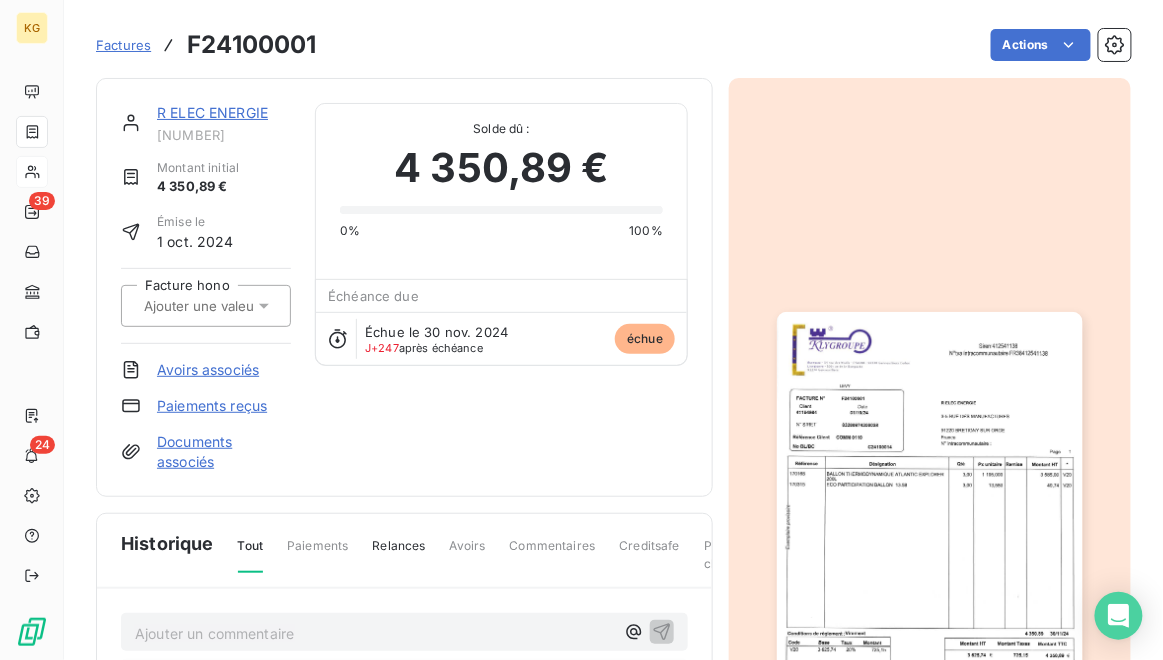 click on "R ELEC ENERGIE" at bounding box center (212, 112) 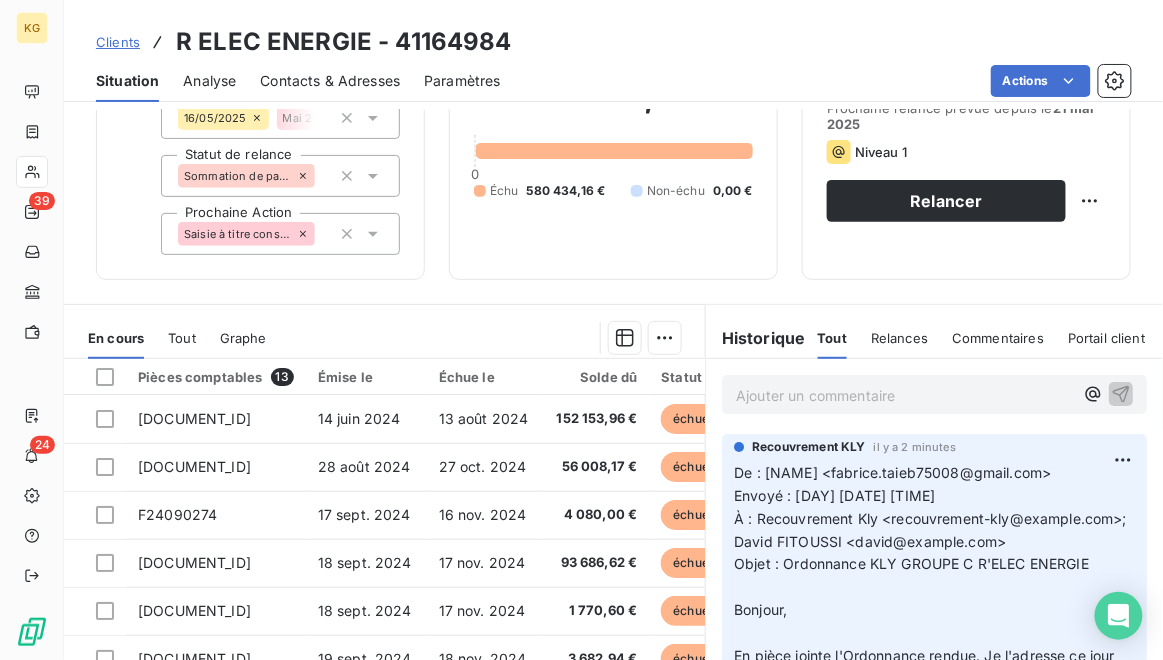 scroll, scrollTop: 293, scrollLeft: 0, axis: vertical 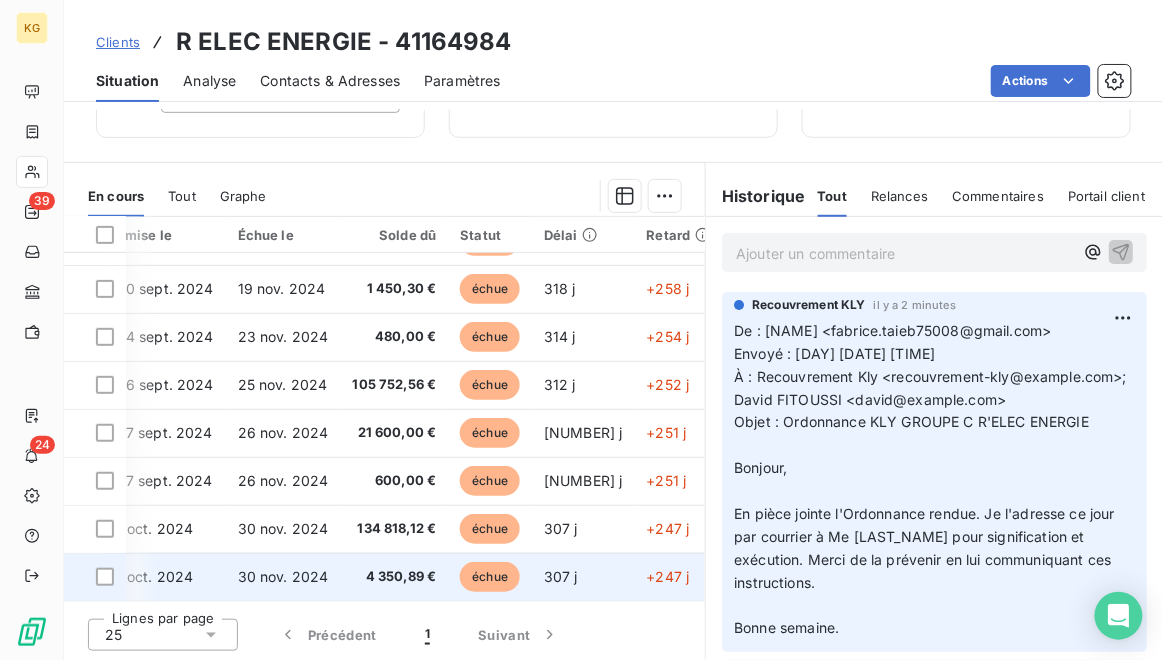 click on "+247 j" at bounding box center (679, 577) 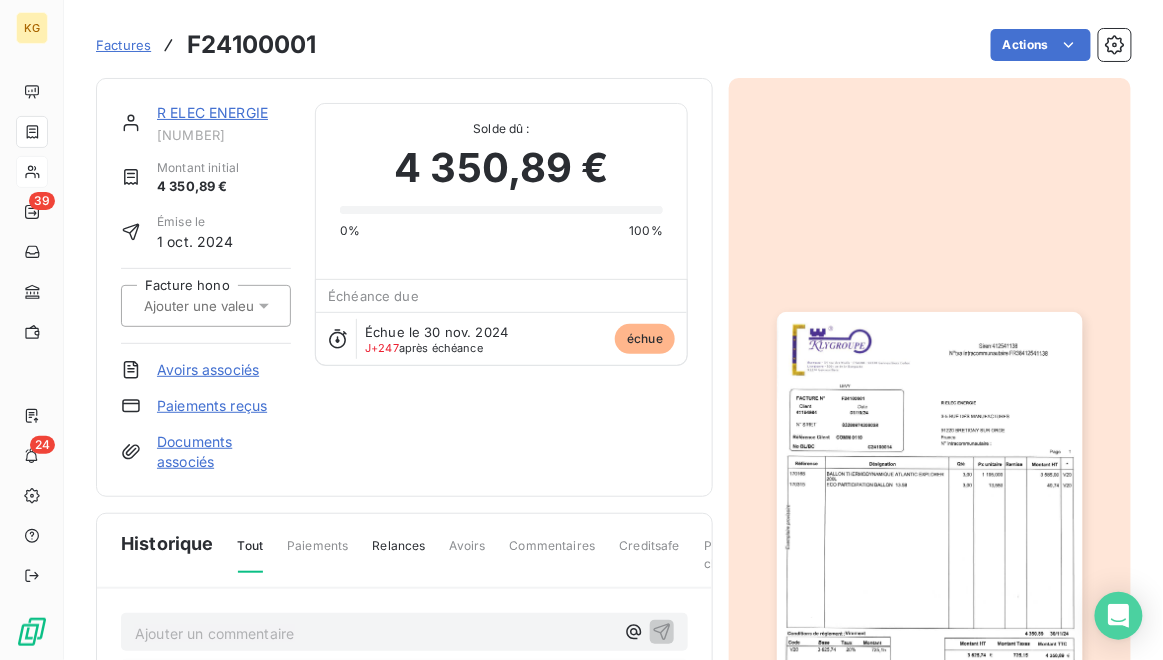 click on "R ELEC ENERGIE" at bounding box center (212, 112) 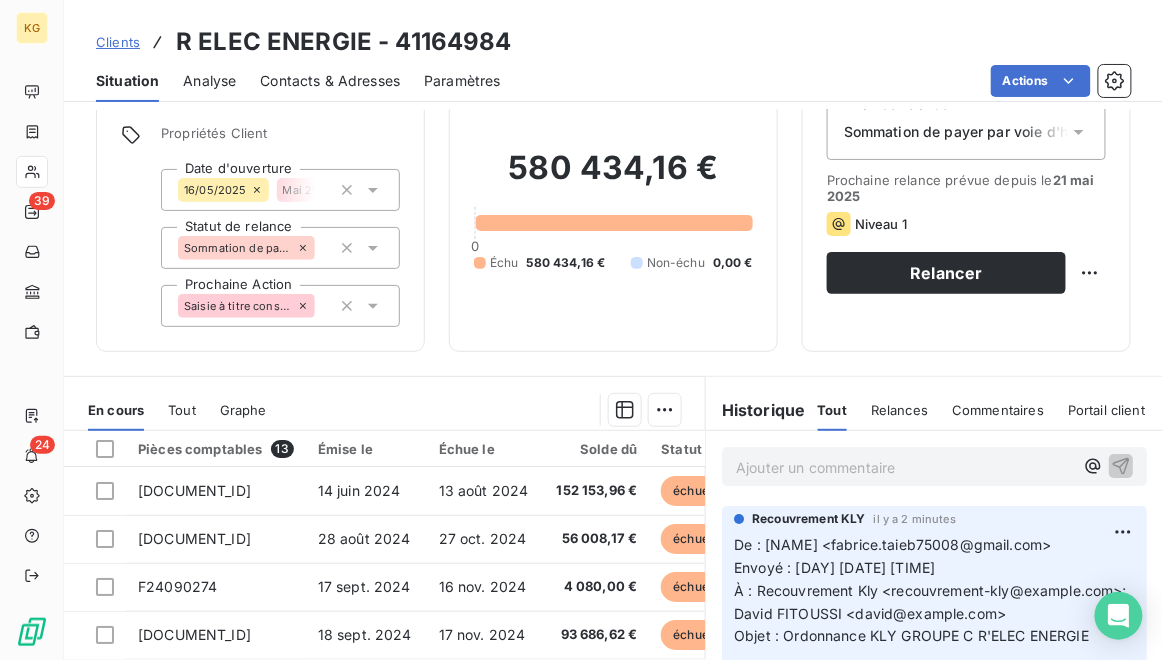scroll, scrollTop: 293, scrollLeft: 0, axis: vertical 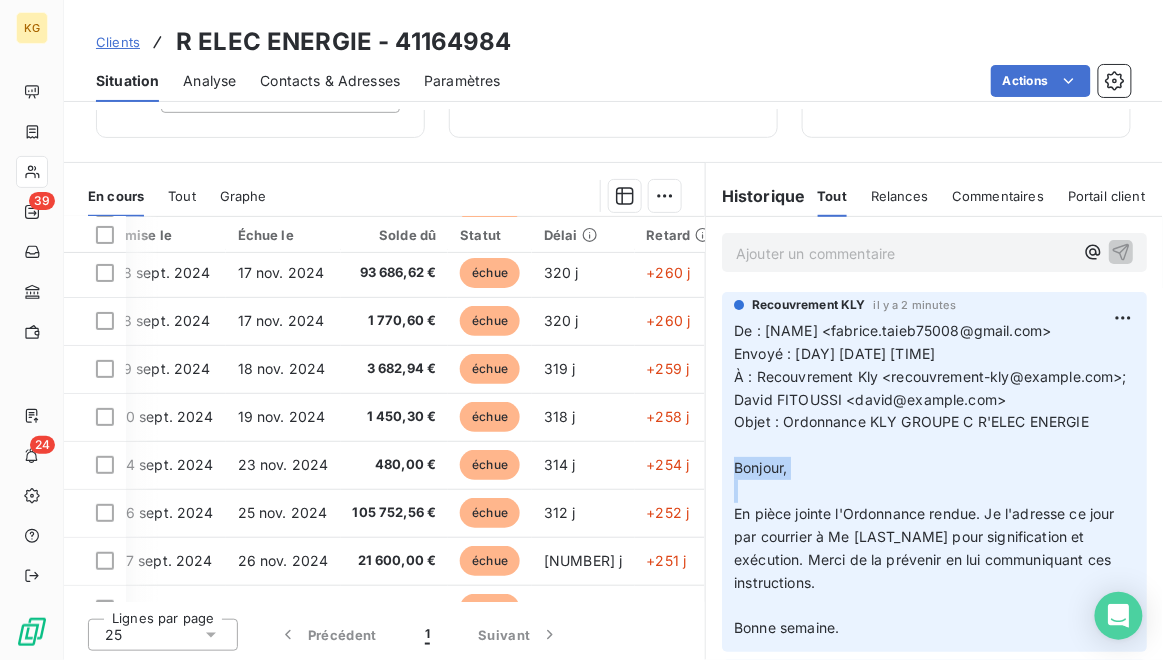 drag, startPoint x: 708, startPoint y: 510, endPoint x: 706, endPoint y: 563, distance: 53.037724 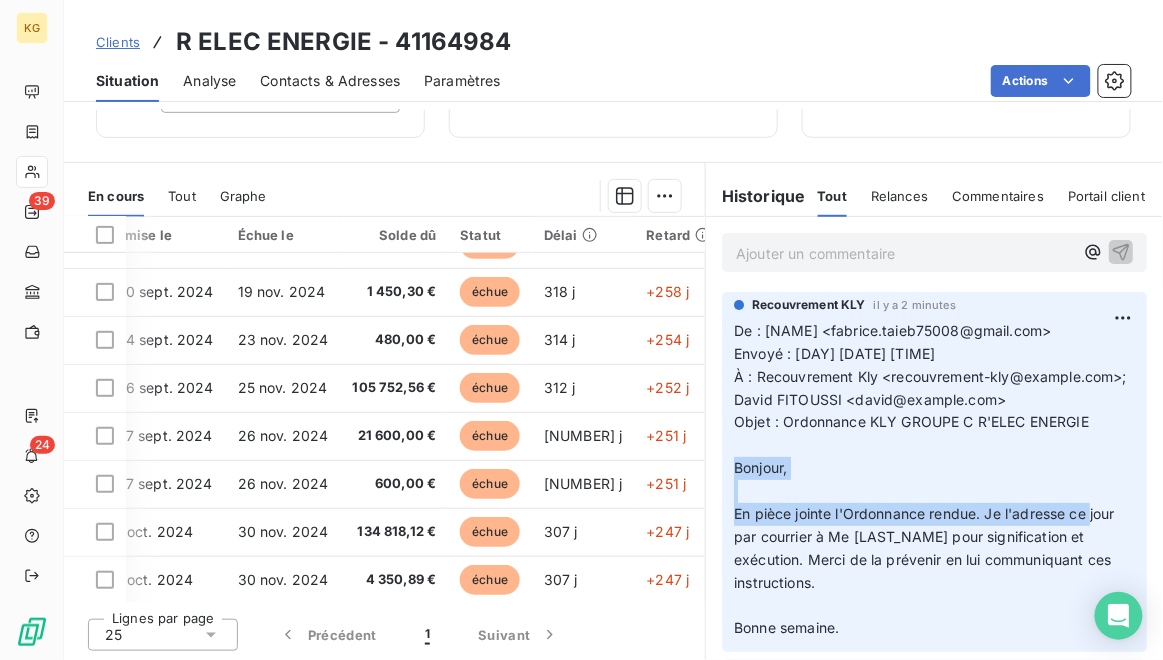 scroll, scrollTop: 282, scrollLeft: 201, axis: both 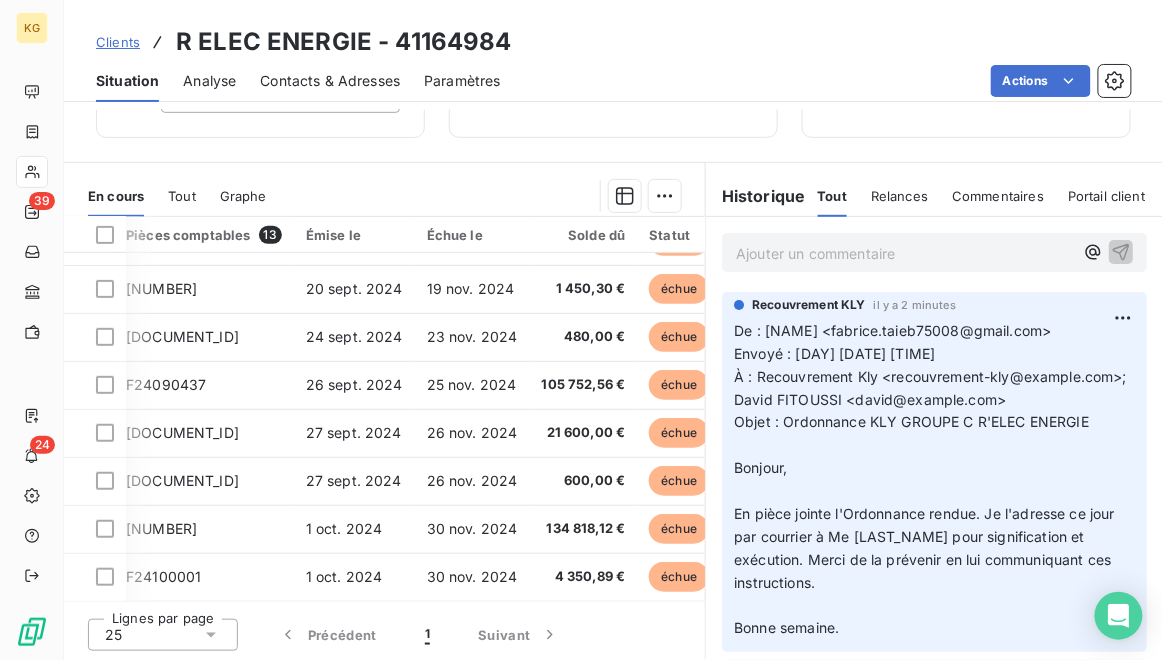 drag, startPoint x: 533, startPoint y: 602, endPoint x: 589, endPoint y: 600, distance: 56.0357 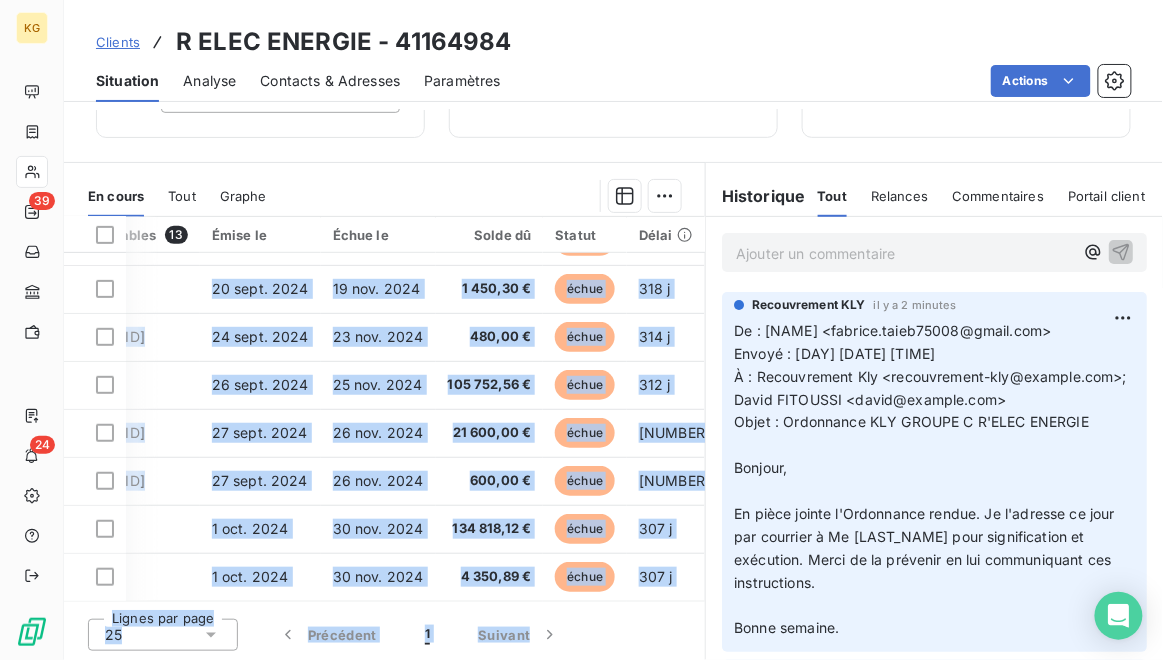 drag, startPoint x: 589, startPoint y: 600, endPoint x: 687, endPoint y: 593, distance: 98.24968 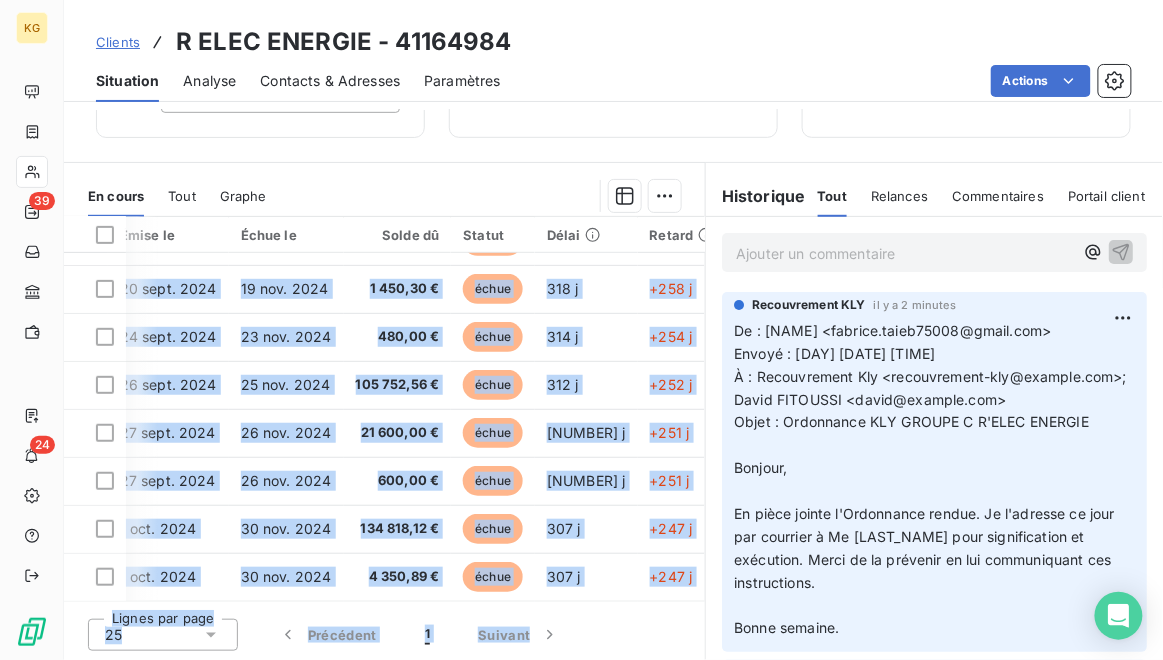scroll, scrollTop: 282, scrollLeft: 199, axis: both 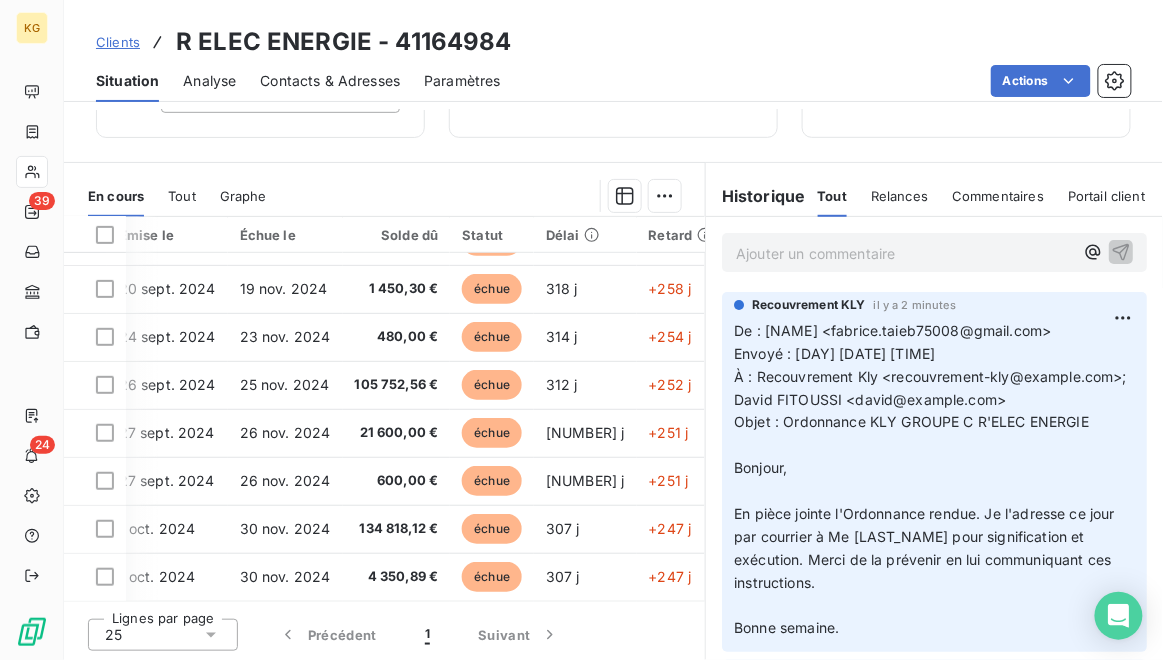 click on "Encours client   [AMOUNT] € 0 Échu [AMOUNT] € Non-échu 0,00 €" at bounding box center (613, -17) 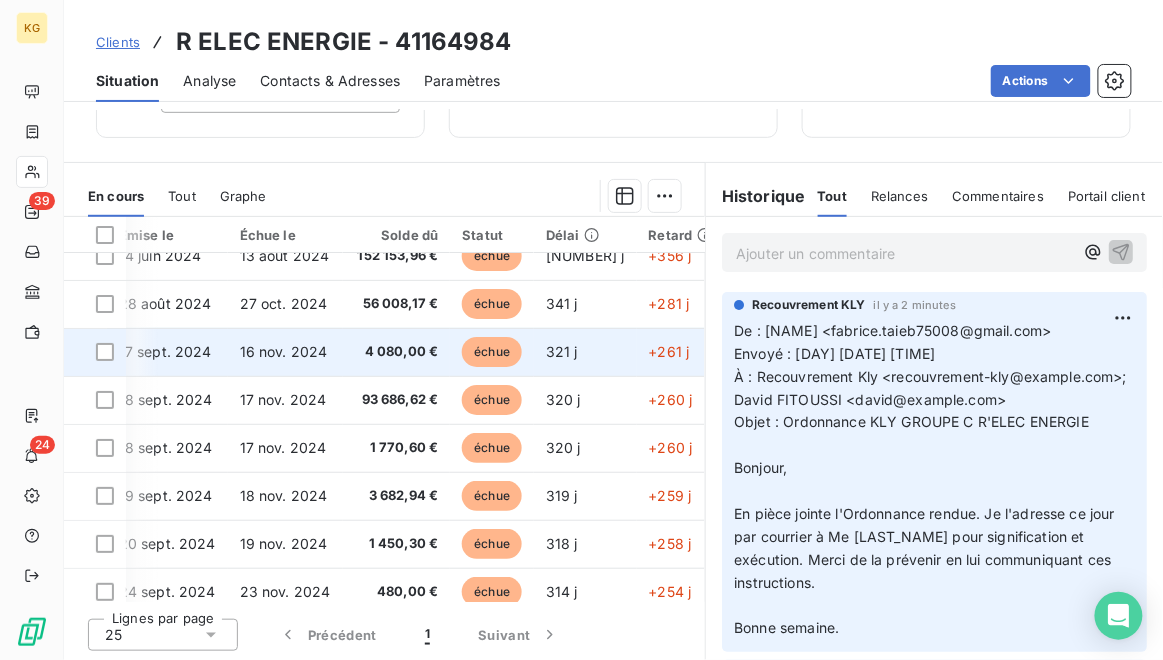 scroll, scrollTop: 0, scrollLeft: 199, axis: horizontal 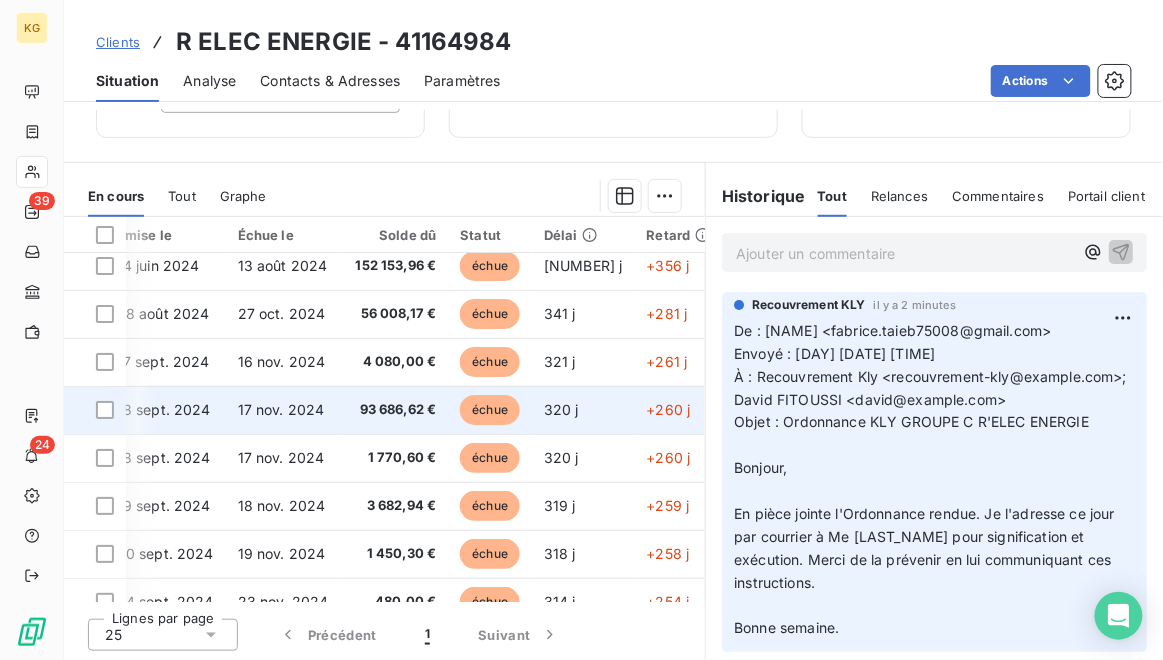 drag, startPoint x: 683, startPoint y: 426, endPoint x: 683, endPoint y: 409, distance: 17 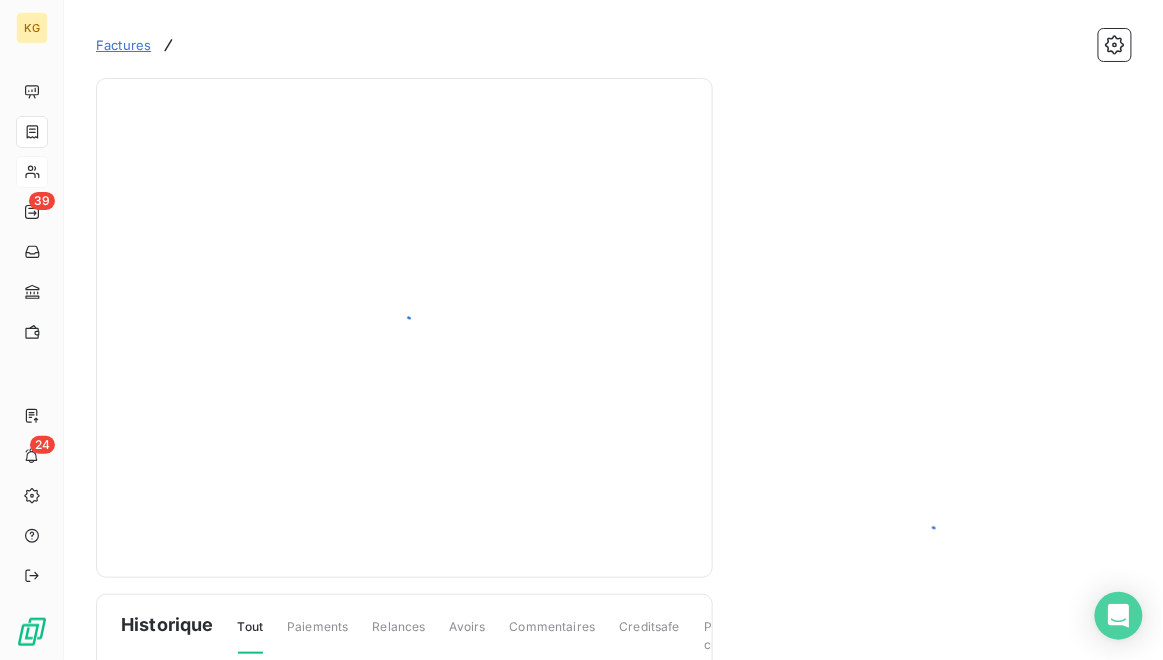 click at bounding box center (404, 328) 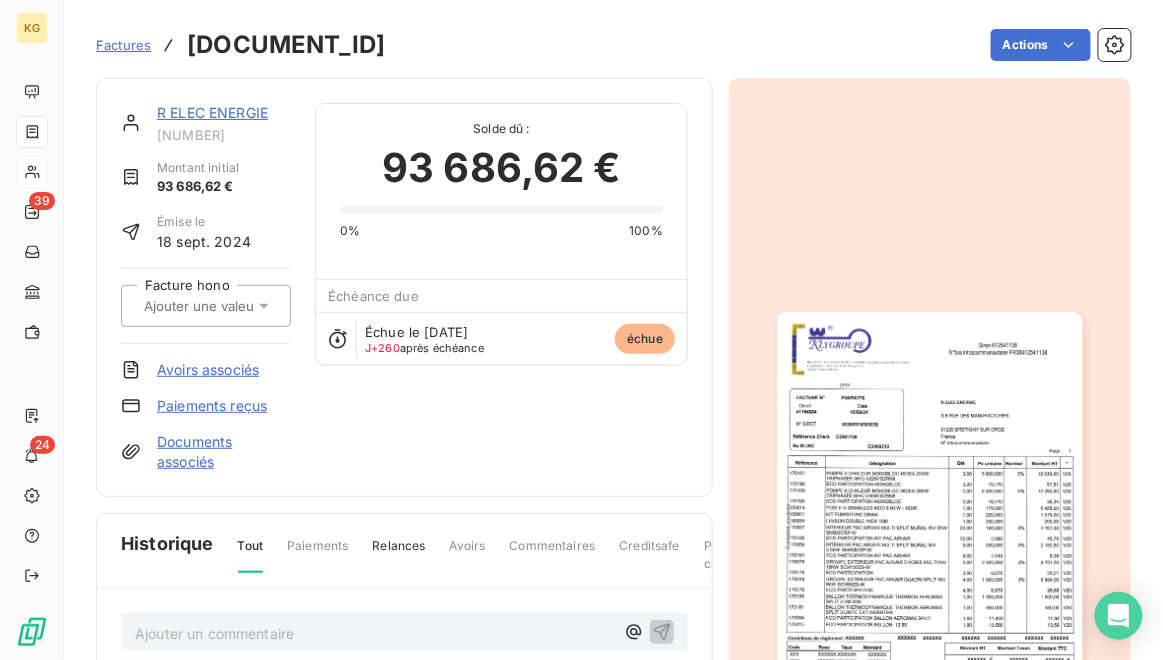 drag, startPoint x: 684, startPoint y: 406, endPoint x: 687, endPoint y: 427, distance: 21.213203 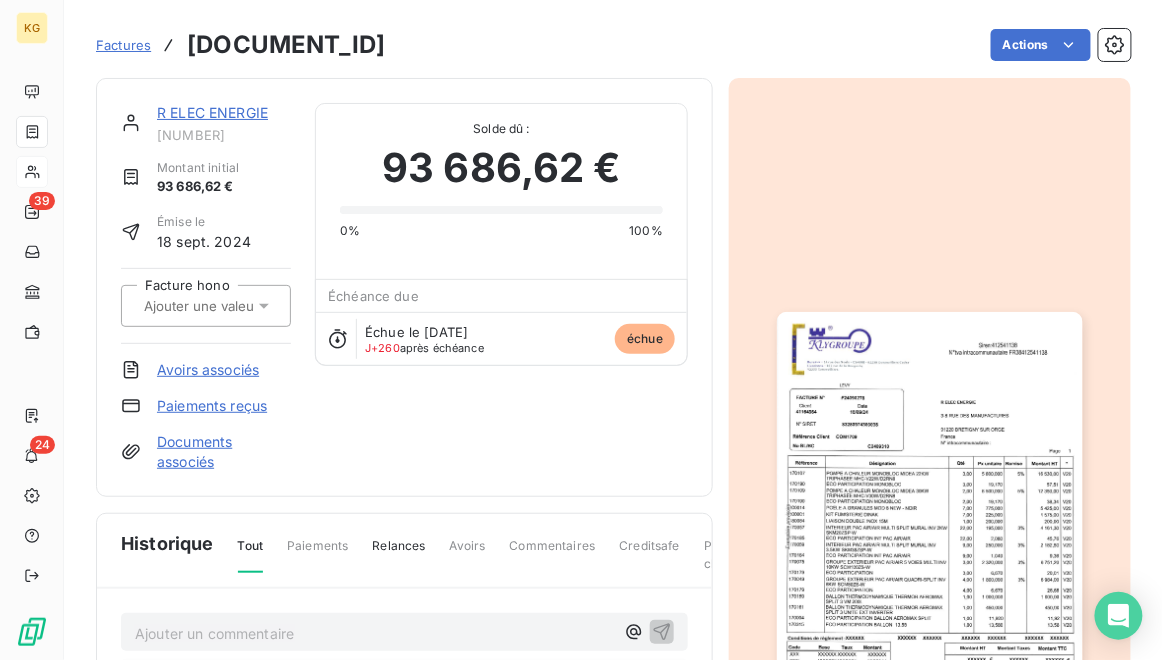 click on "R ELEC ENERGIE 41164984 Montant initial 93 686,62 € Émise le 18 sept. 2024 Facture hono Avoirs associés Paiements reçus Documents associés Solde dû : 93 686,62 € 0% 100% Échéance due Échue le 17 nov. 2024 J+260  après échéance échue" at bounding box center (404, 287) 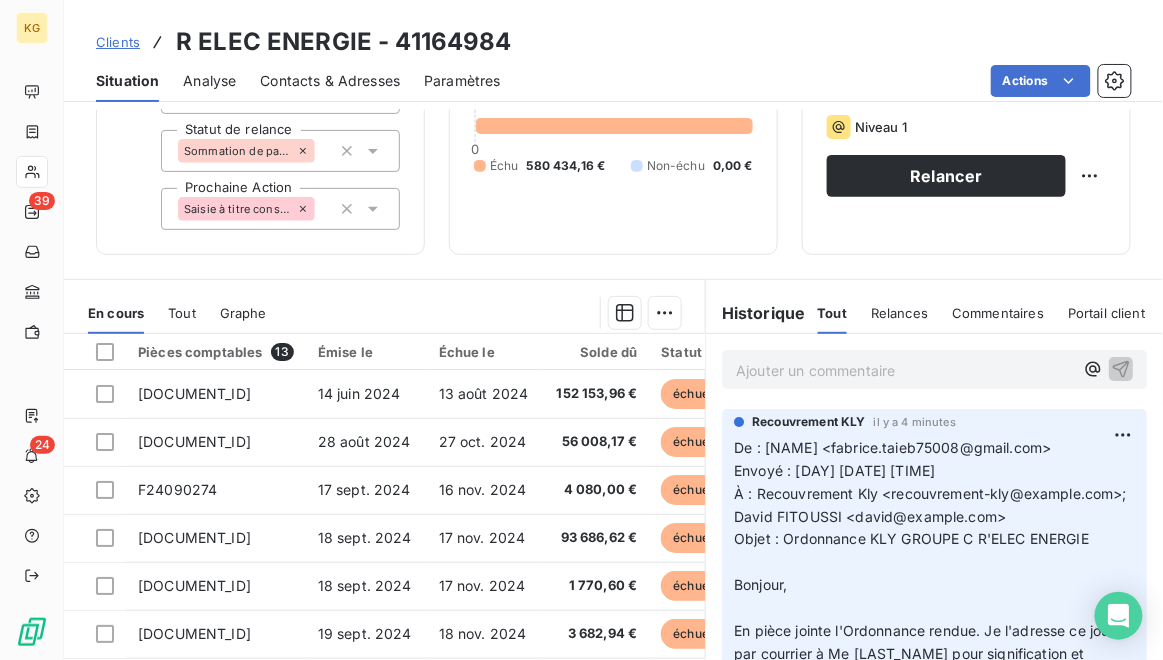 scroll, scrollTop: 293, scrollLeft: 0, axis: vertical 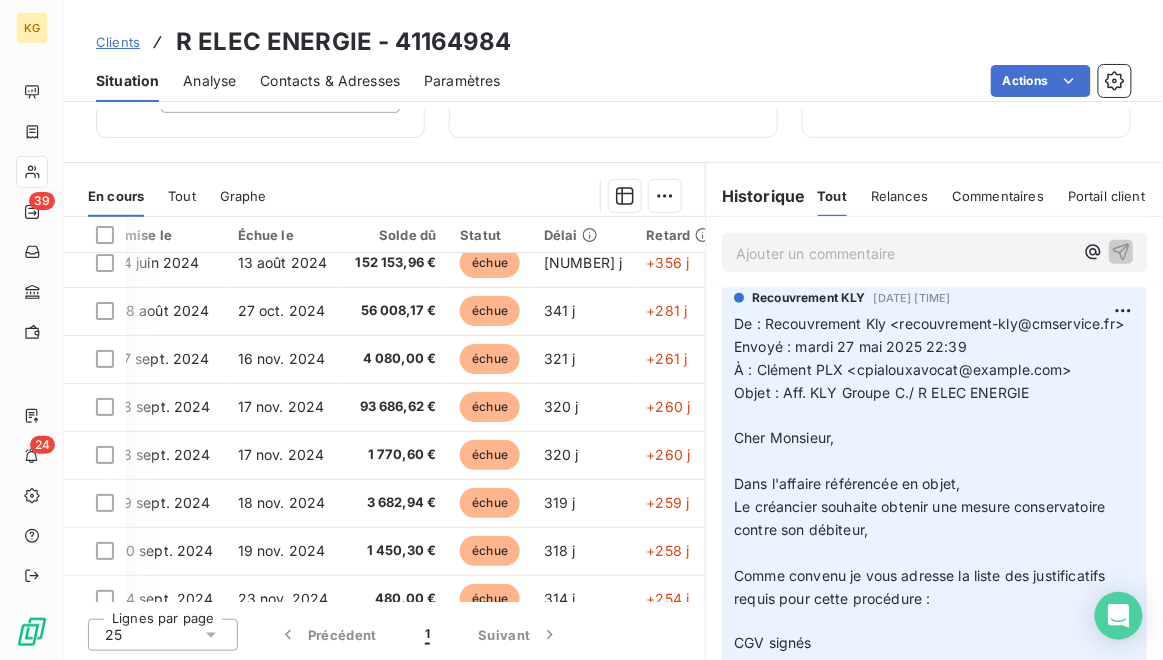 click on "Recouvrement KLY [DATE] [TIME] De : Recouvrement Kly <[EMAIL]> Envoyé : [DAY] [DATE] [TIME] À : [NAME] [LAST] <annie@klygroupe.com> Objet : Aff. KLY Groupe C./ R ELEC ENERGIE Cher Monsieur, ﻿ Dans l'affaire référencée en objet, Le créancier souhaite obtenir une mesure conservatoire contre son débiteur, ﻿ Comme convenu je vous adresse la liste des justificatifs requis pour cette procédure : ﻿ CGV signés 13 factures impayées + BDc + BL émargés Les traites impayées L'extrait de compte Relevé du compte au format Excel La sommation de payer extra-judiciaire délivrée par voie d'huissier ﻿ Pouvez-vous" at bounding box center [934, 568] 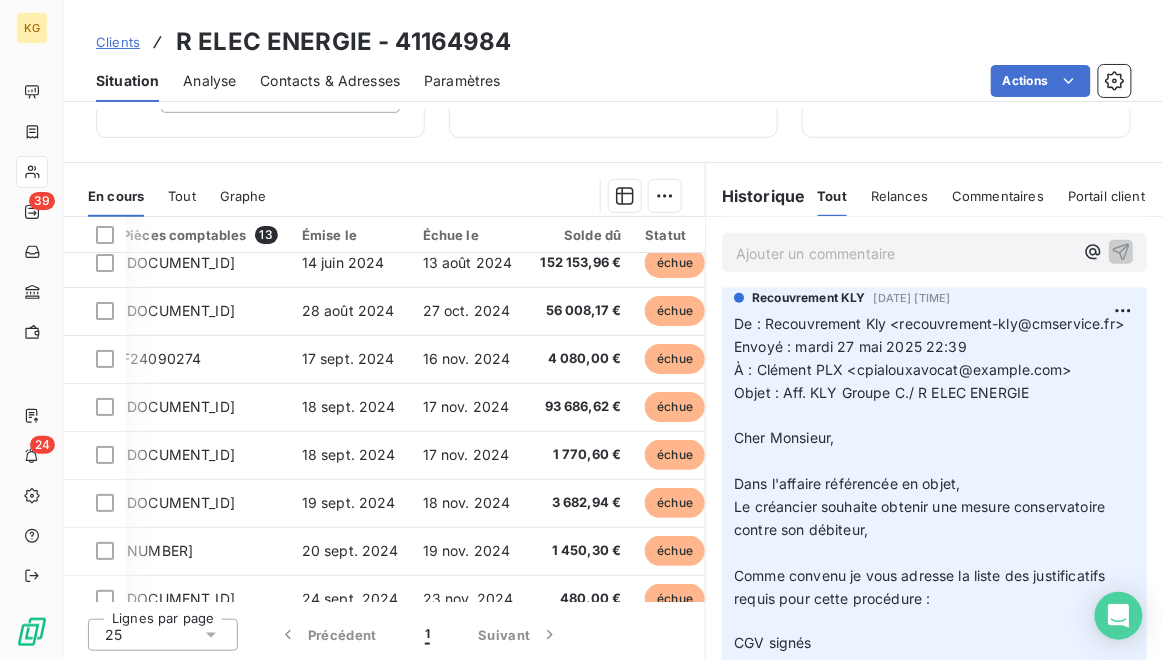 scroll, scrollTop: 14, scrollLeft: 0, axis: vertical 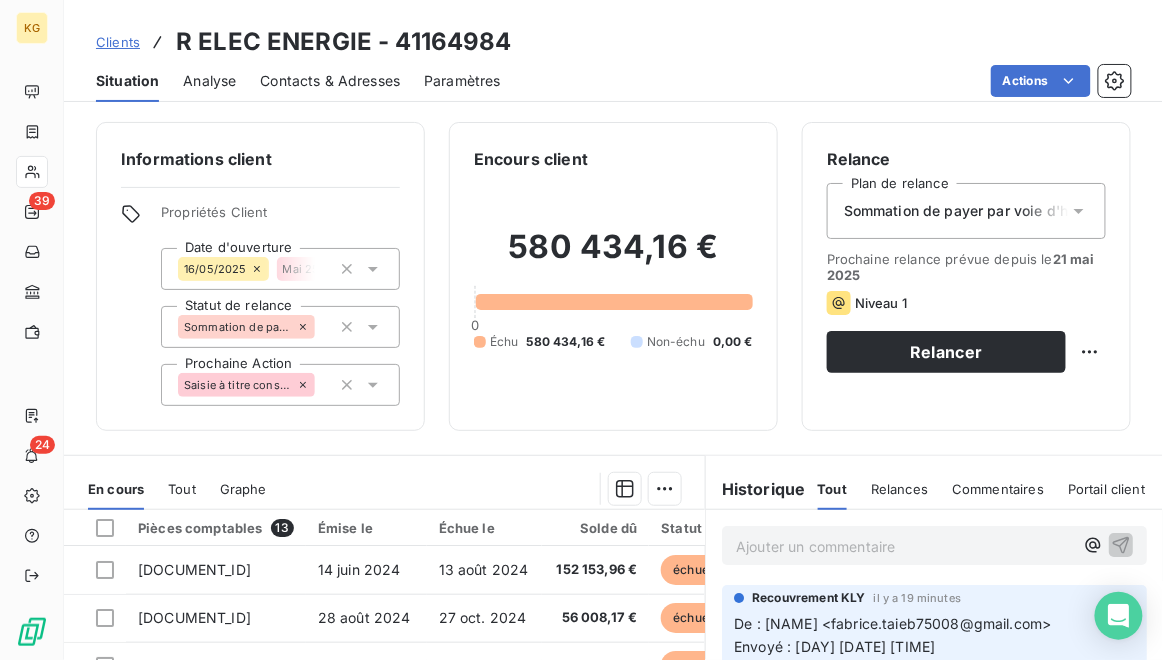 click on "Clients" at bounding box center (118, 42) 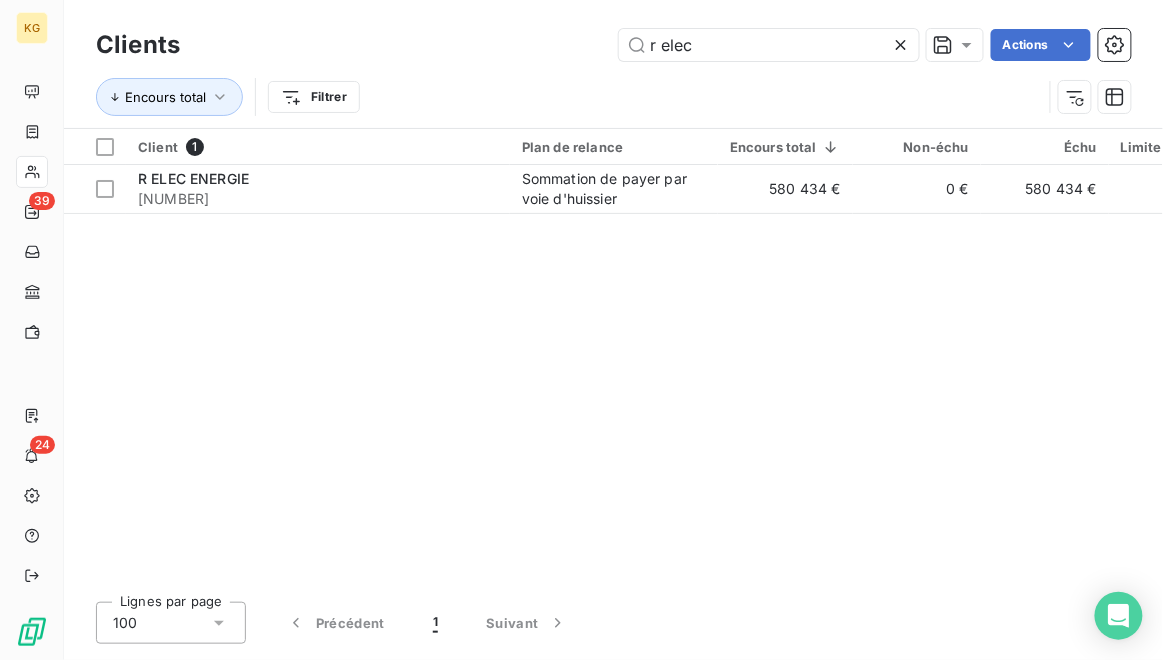 drag, startPoint x: 753, startPoint y: 44, endPoint x: 477, endPoint y: 44, distance: 276 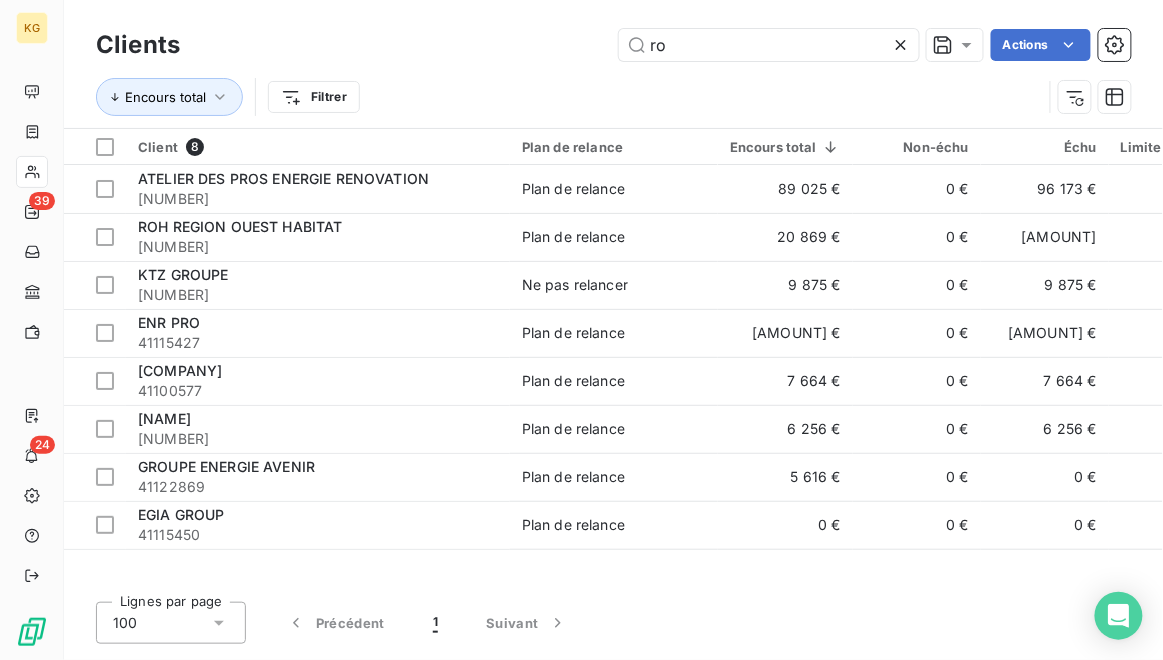 type on "r" 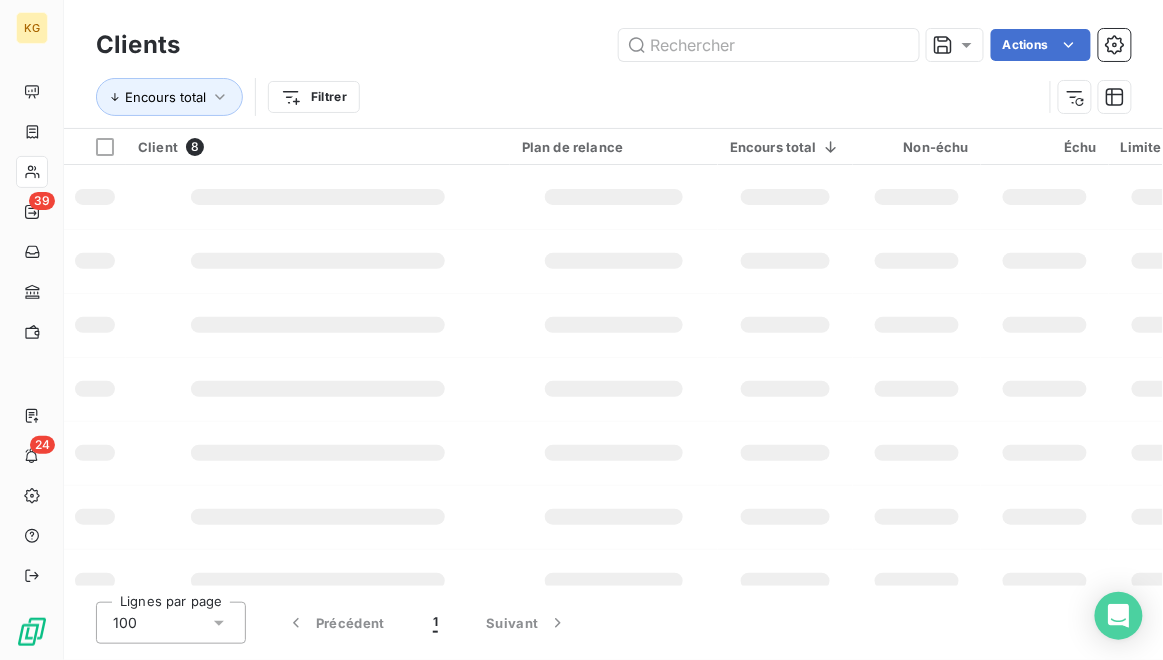 type 